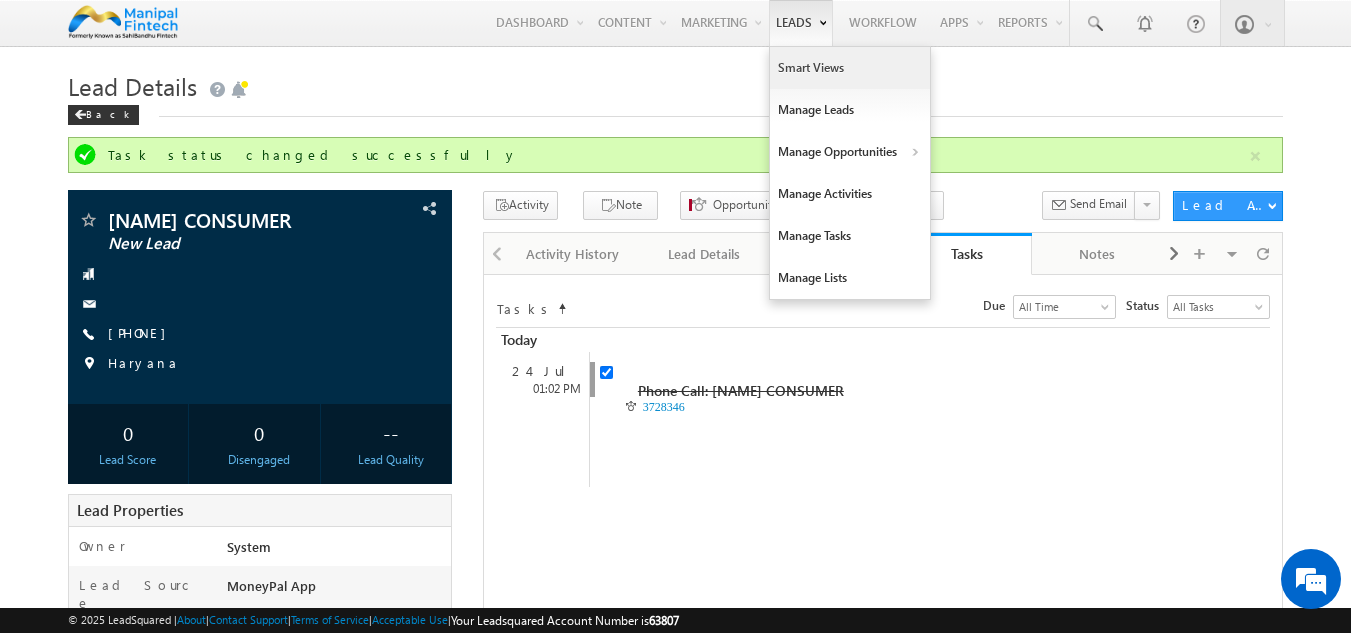 scroll, scrollTop: 0, scrollLeft: 0, axis: both 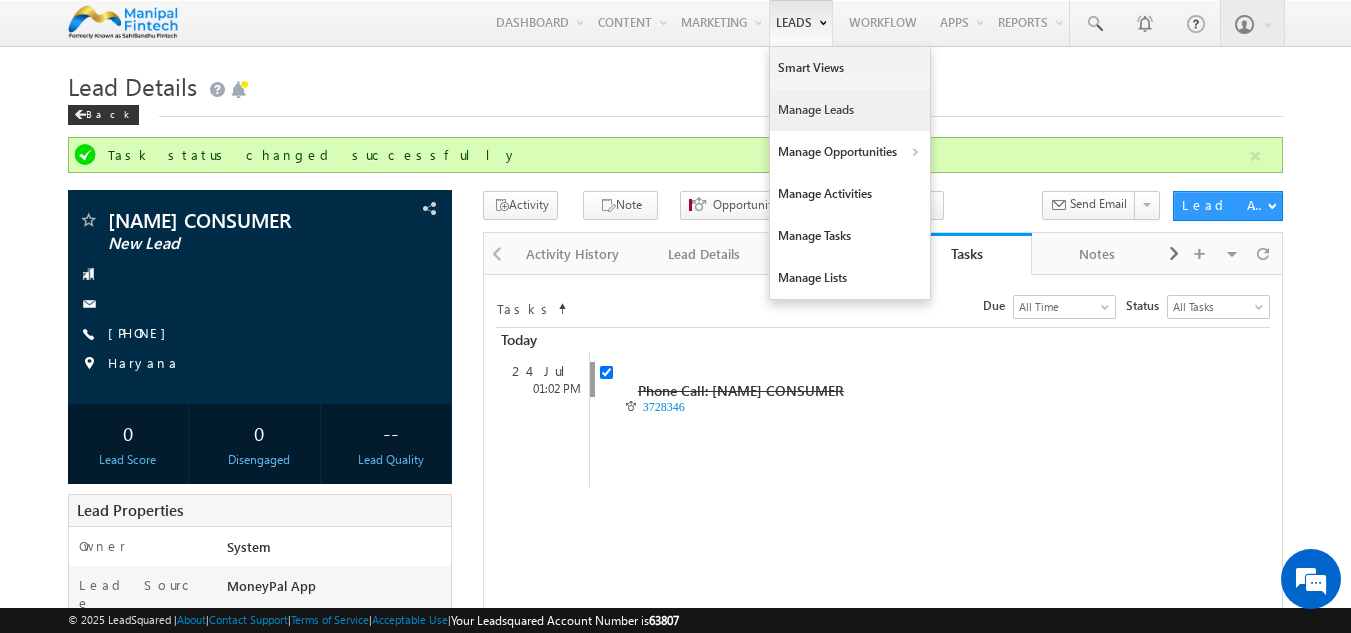 click on "Manage Leads" at bounding box center (850, 110) 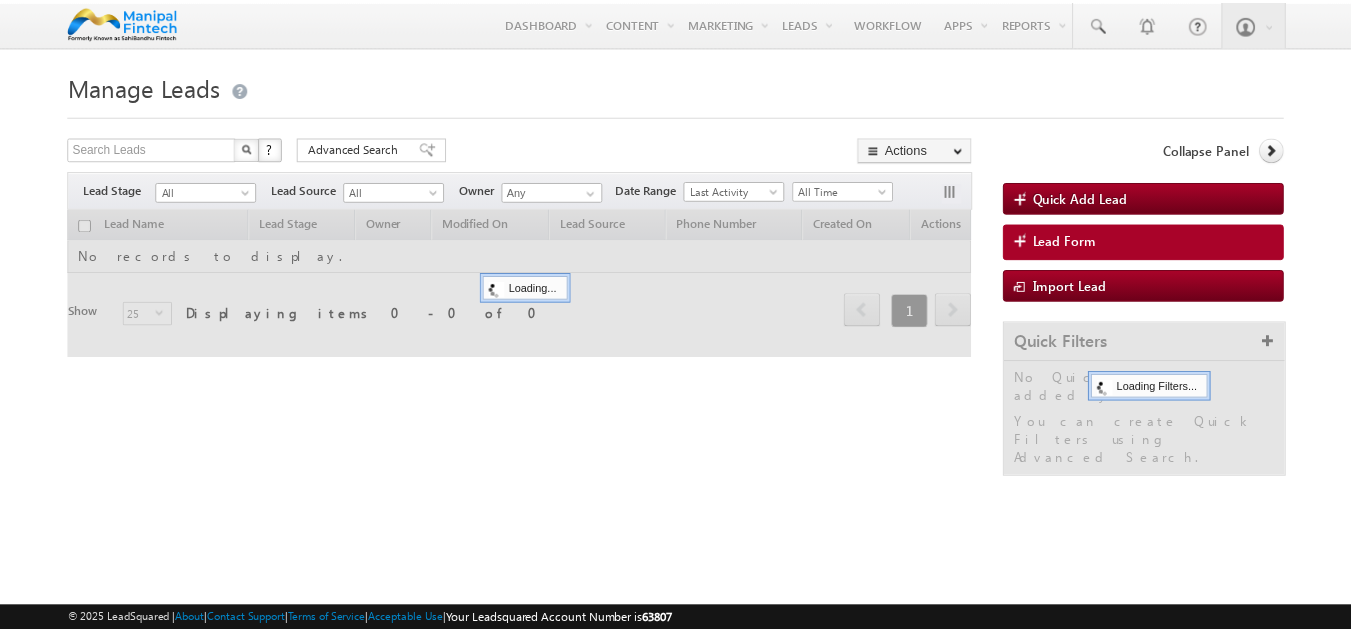 scroll, scrollTop: 0, scrollLeft: 0, axis: both 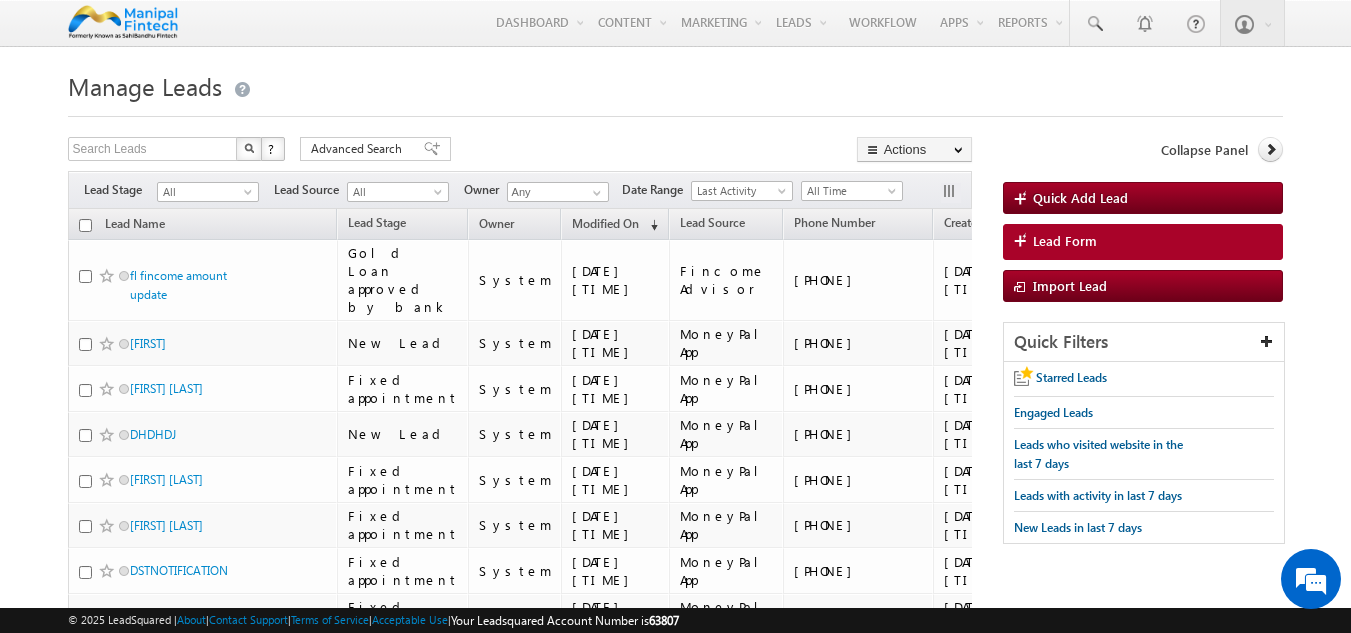 click on "Manage Leads
Quick Add Lead
Search Leads X ?   [NUMBER] results found
Advanced Search
Advanced Search
Actions Actions" at bounding box center [676, 820] 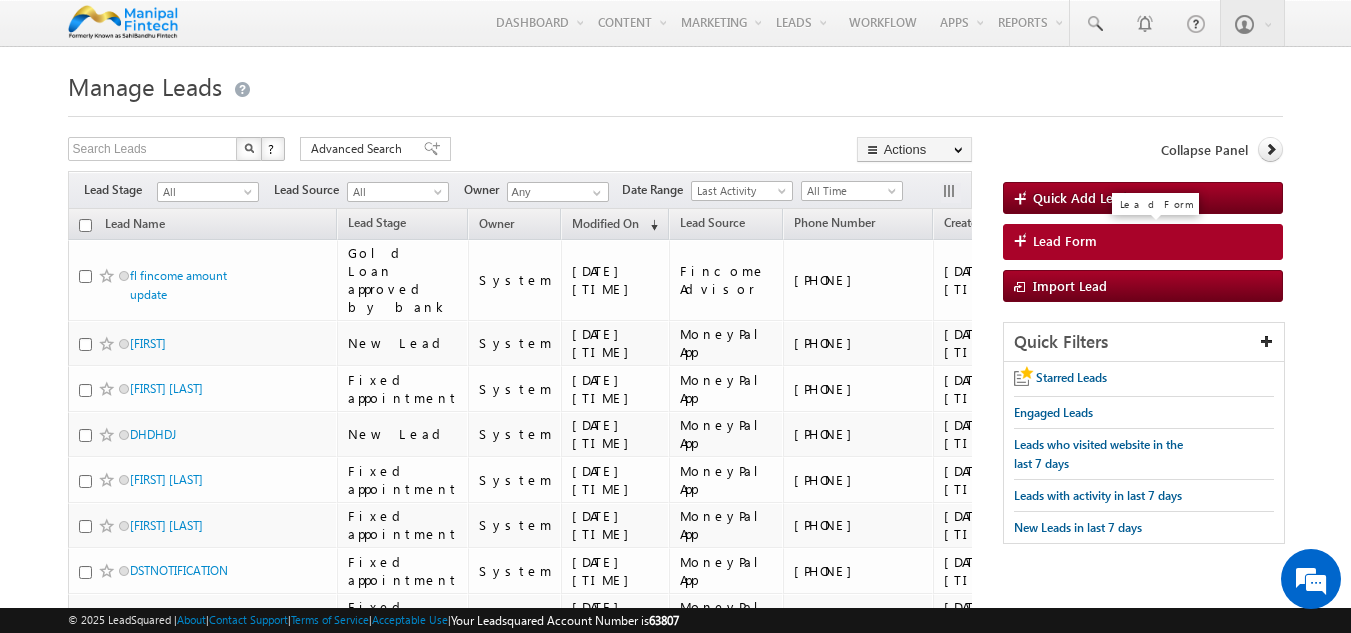 click on "Lead Form" at bounding box center [1065, 241] 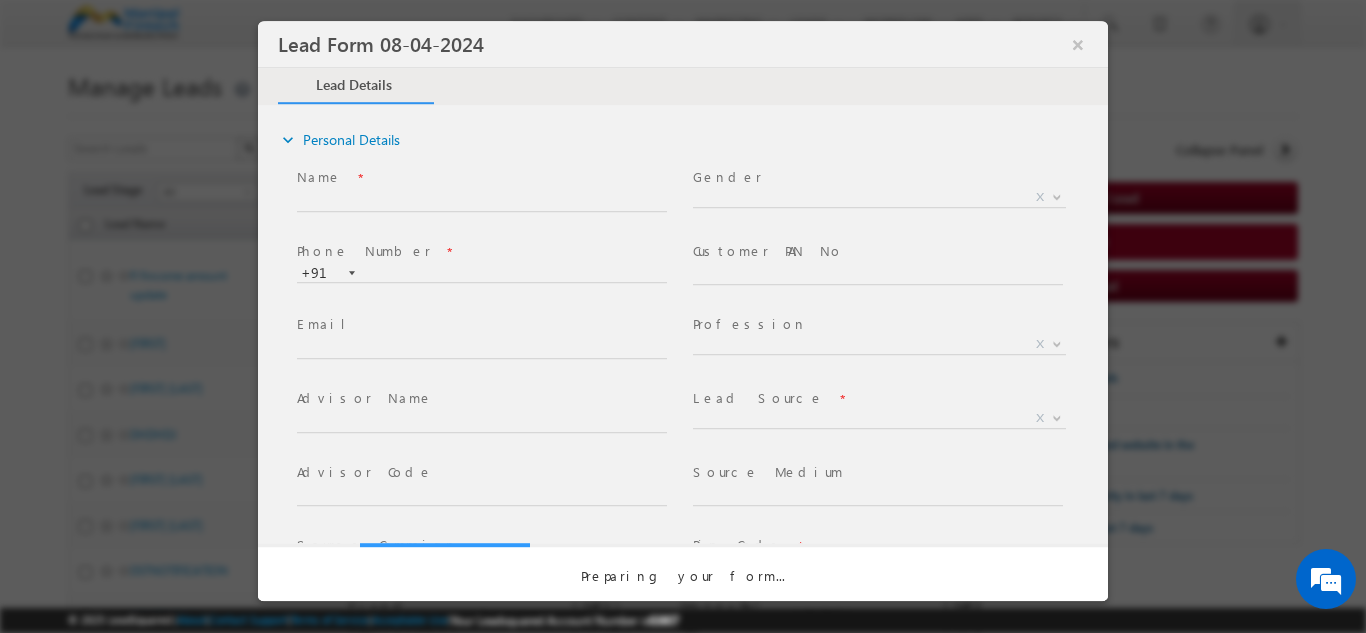 select on "Open" 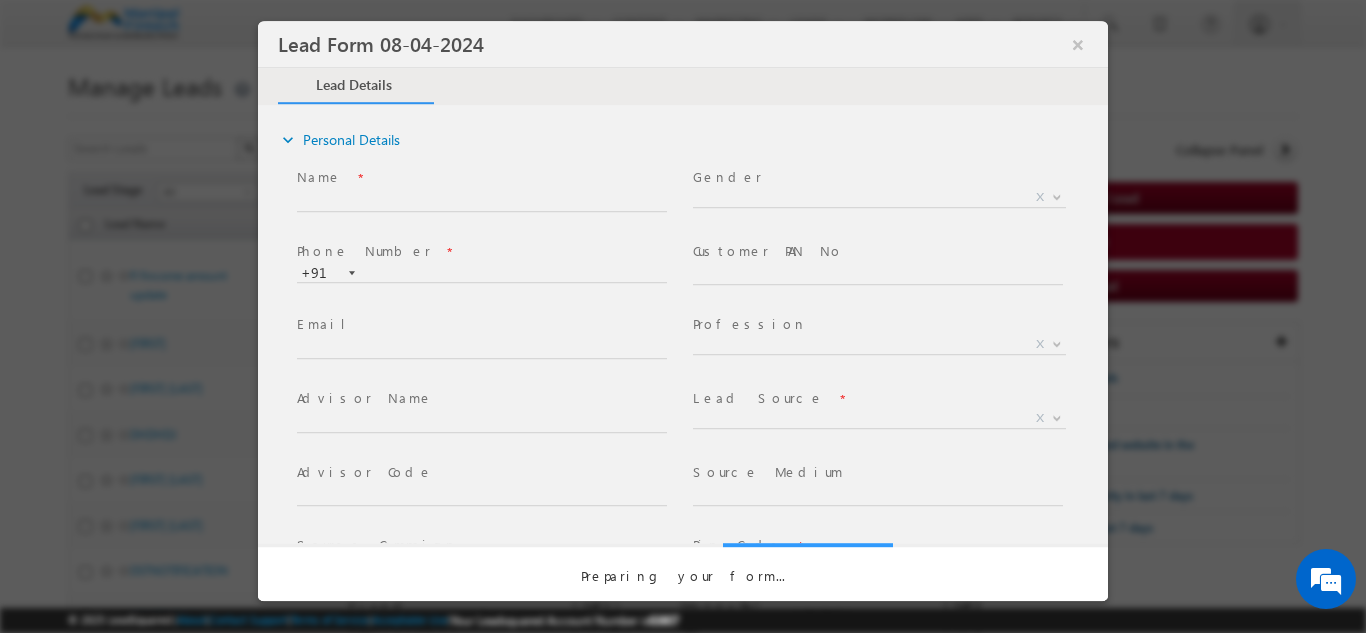 scroll, scrollTop: 0, scrollLeft: 0, axis: both 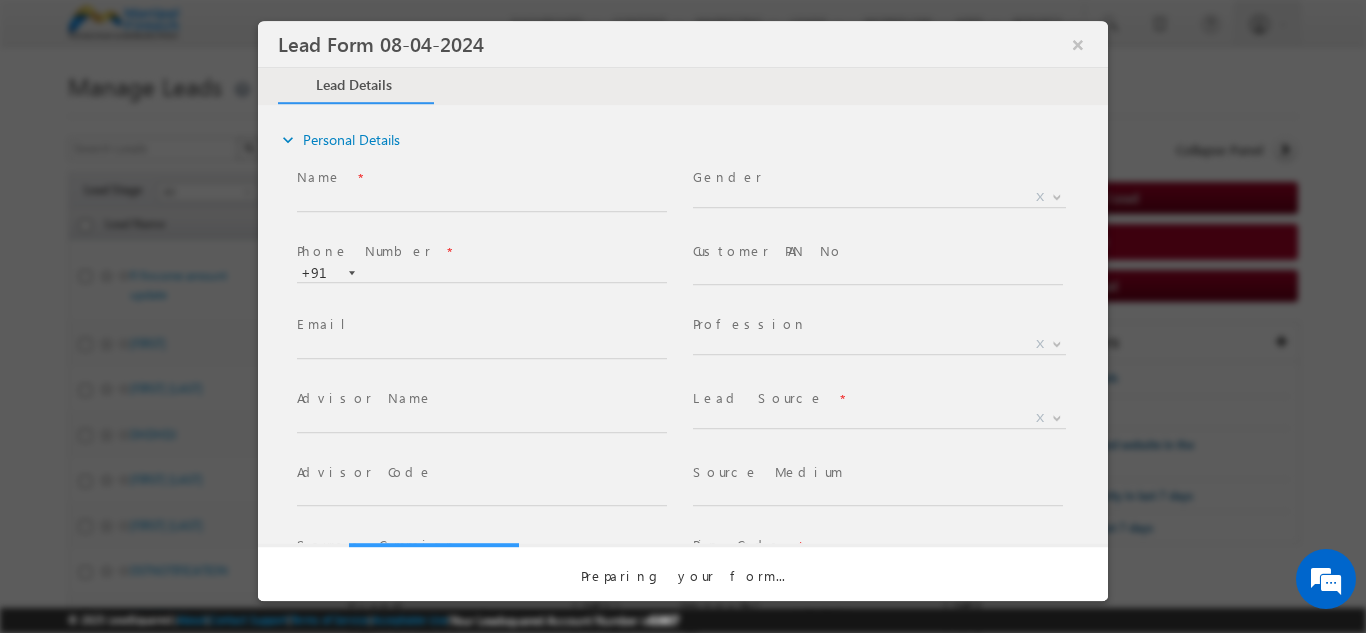 select on "Prospecting" 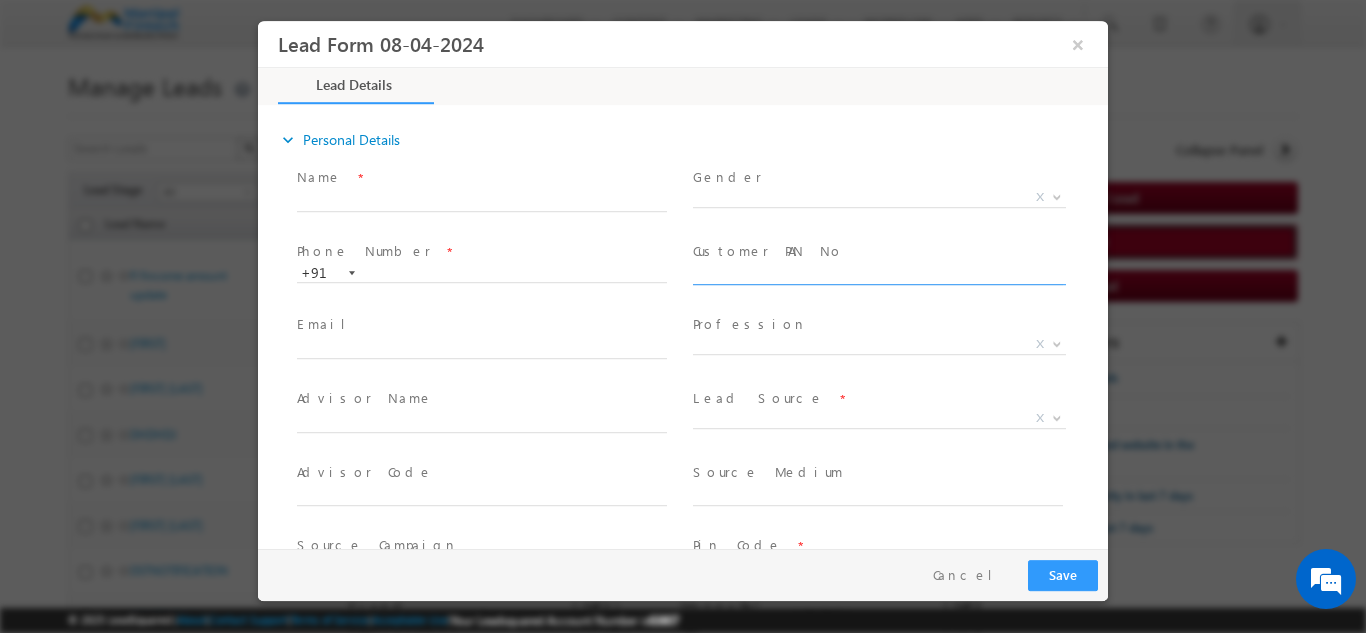type on "[DATE] [TIME]" 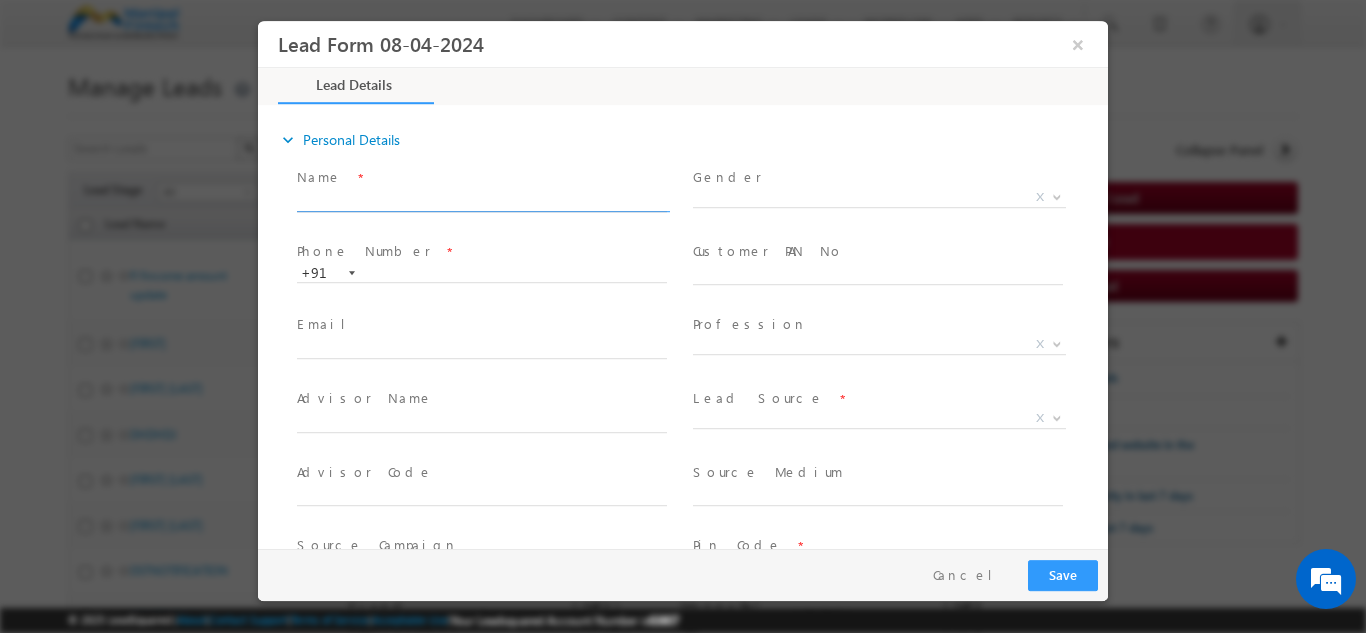 click at bounding box center (482, 201) 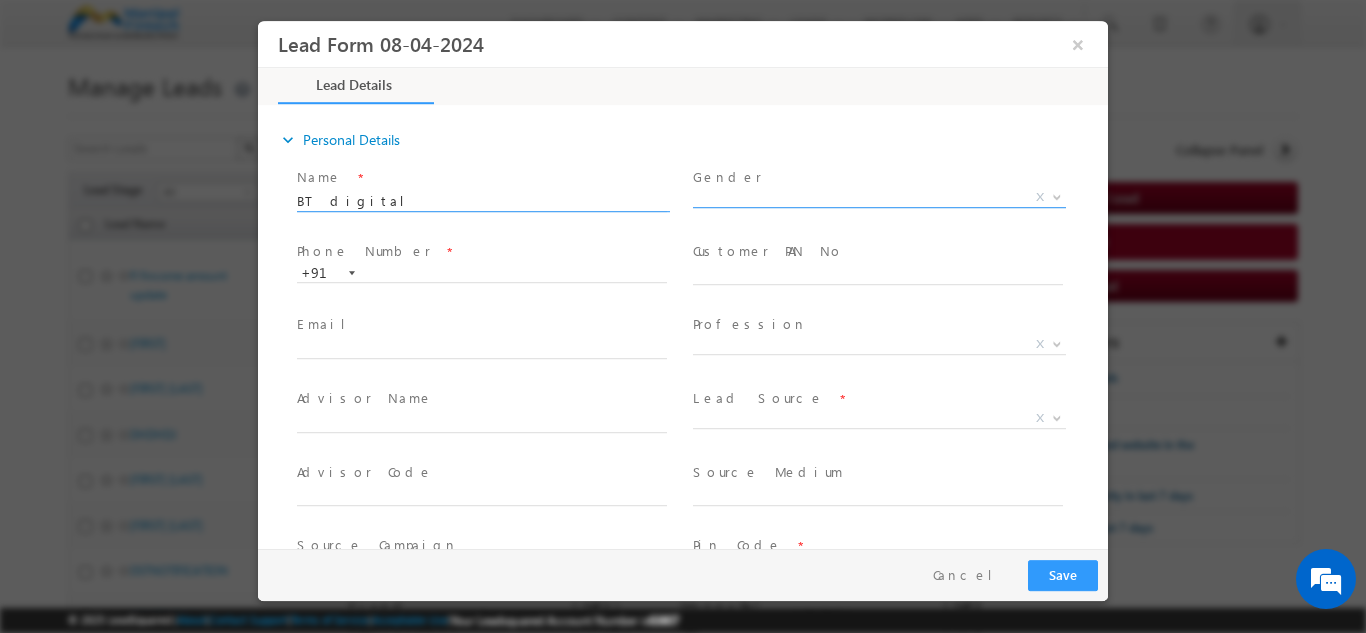 type on "BT digital" 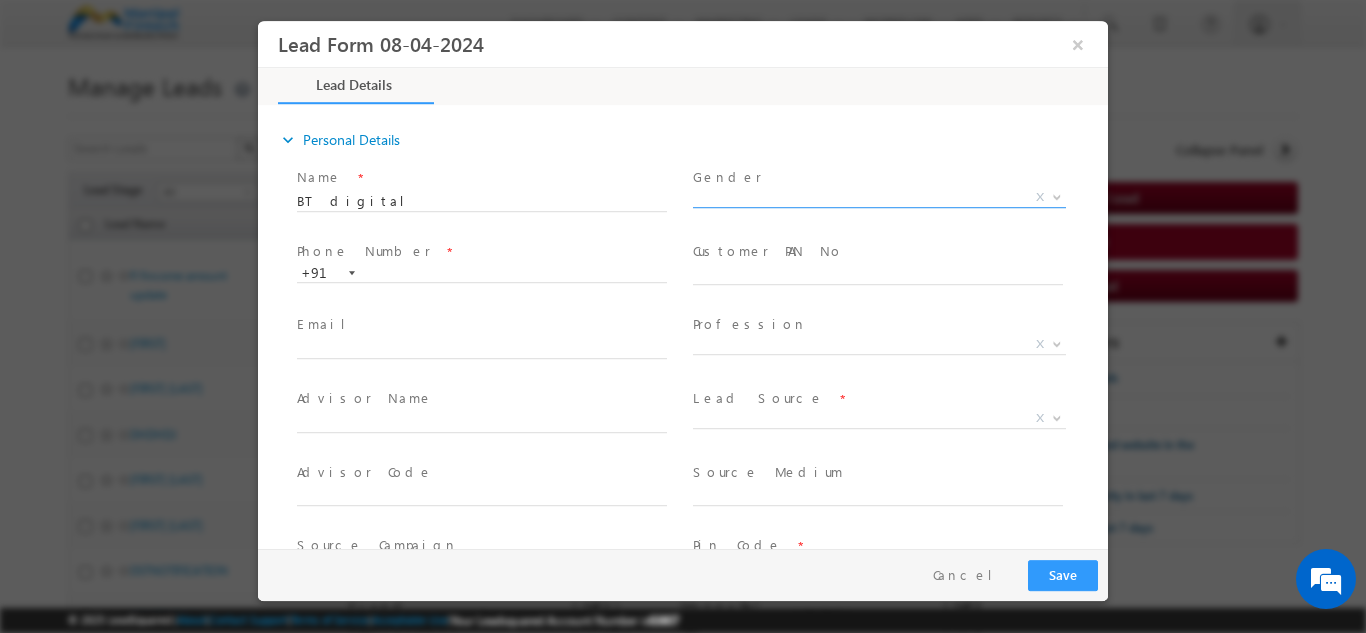 click on "X" at bounding box center (879, 201) 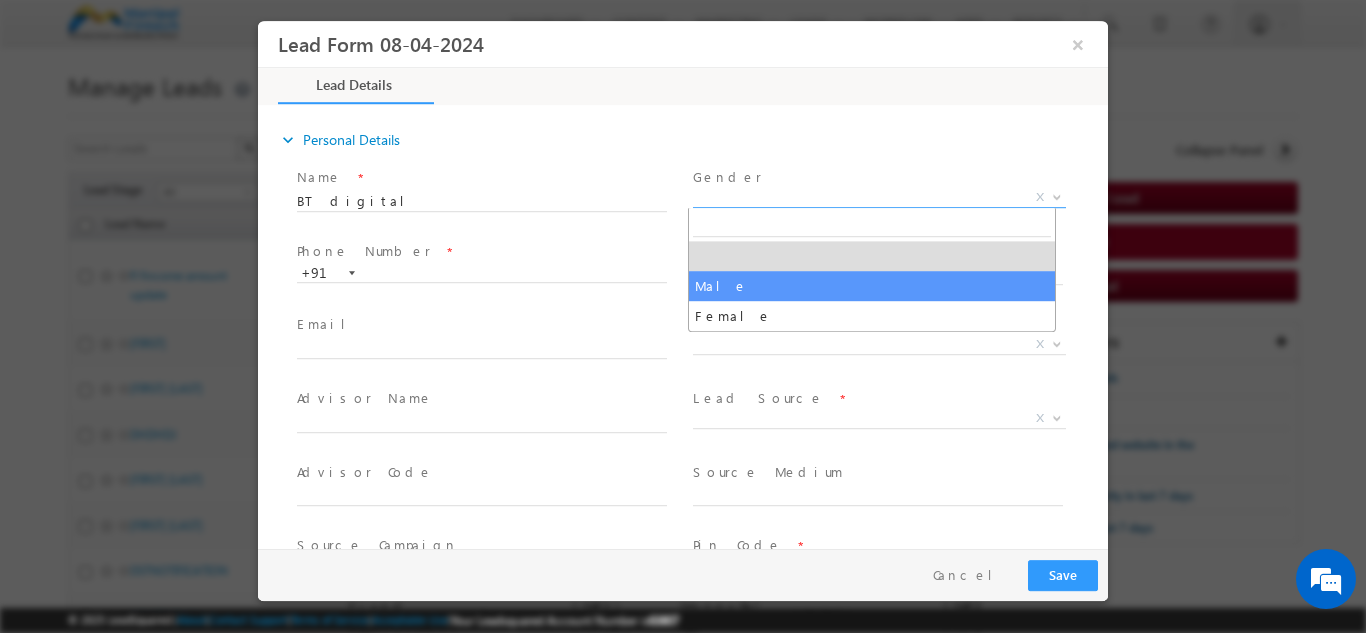 select on "Male" 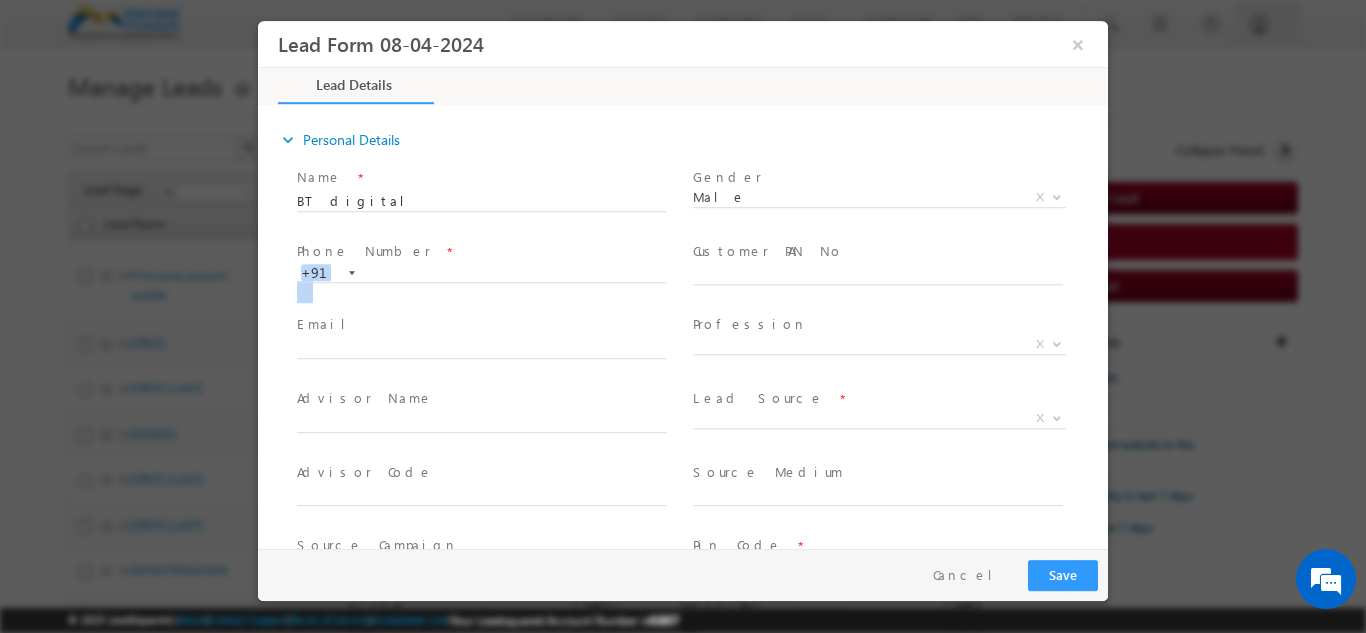 click on "+91" at bounding box center [491, 272] 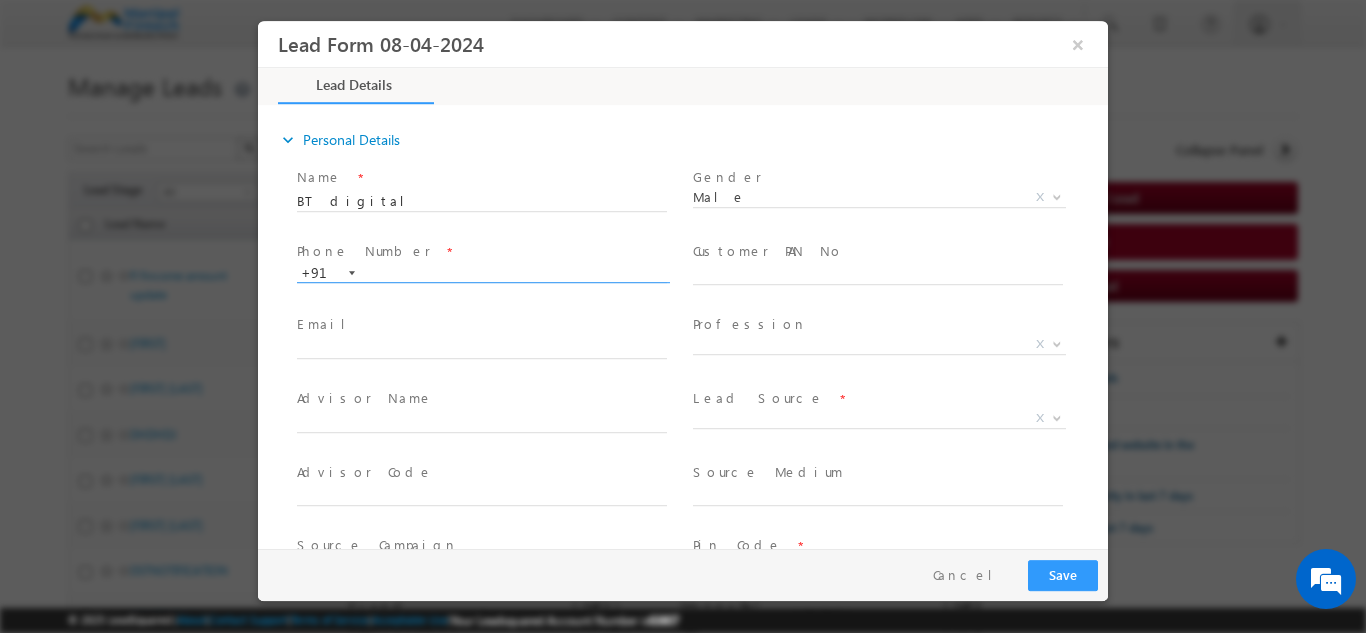 click on "+91" at bounding box center (491, 272) 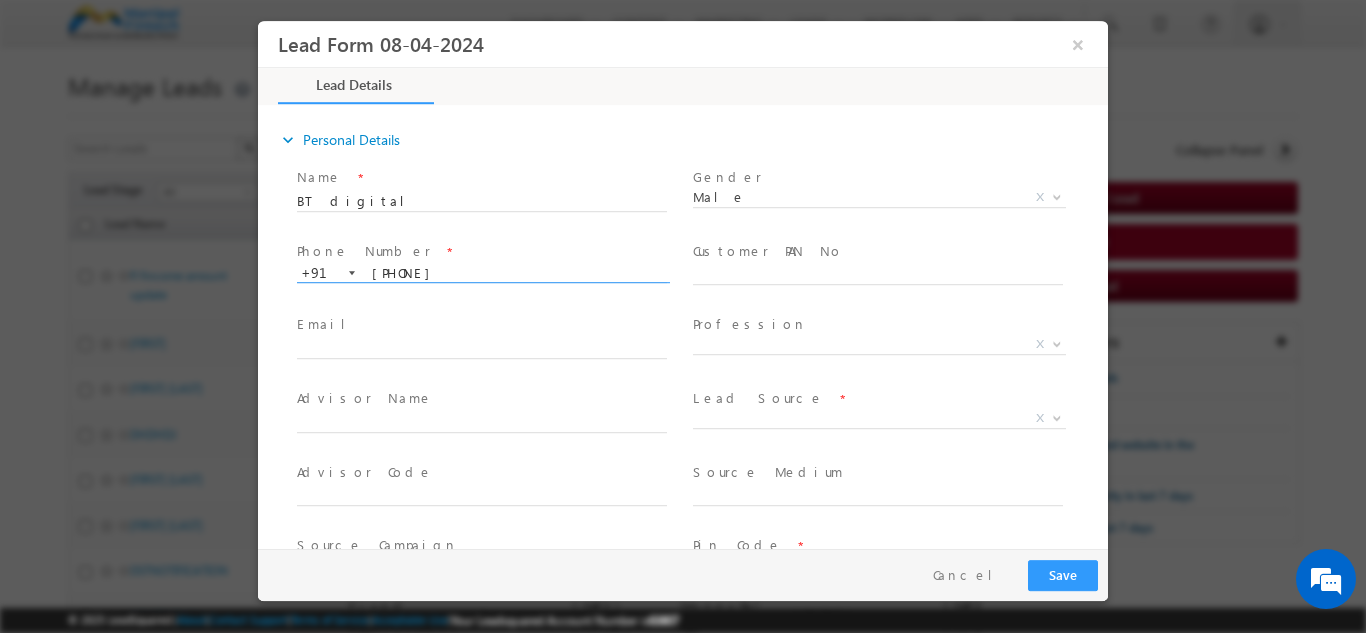 type on "[PHONE]" 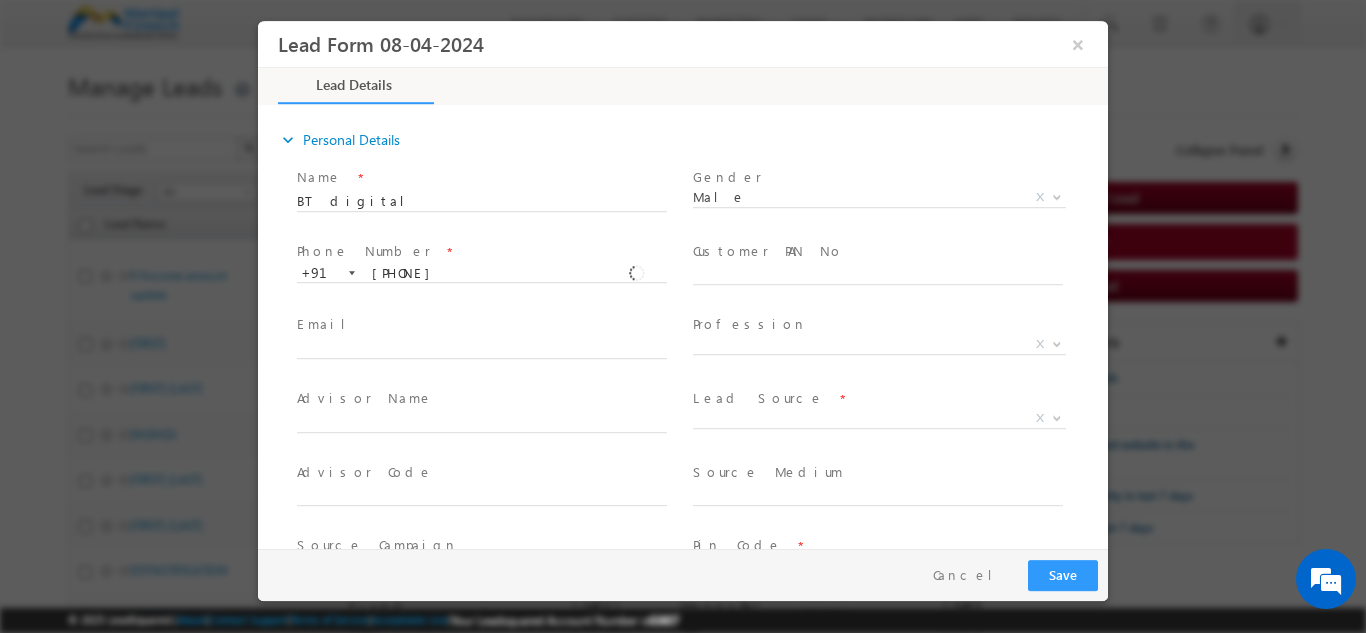 click on "Email
*" at bounding box center [481, 324] 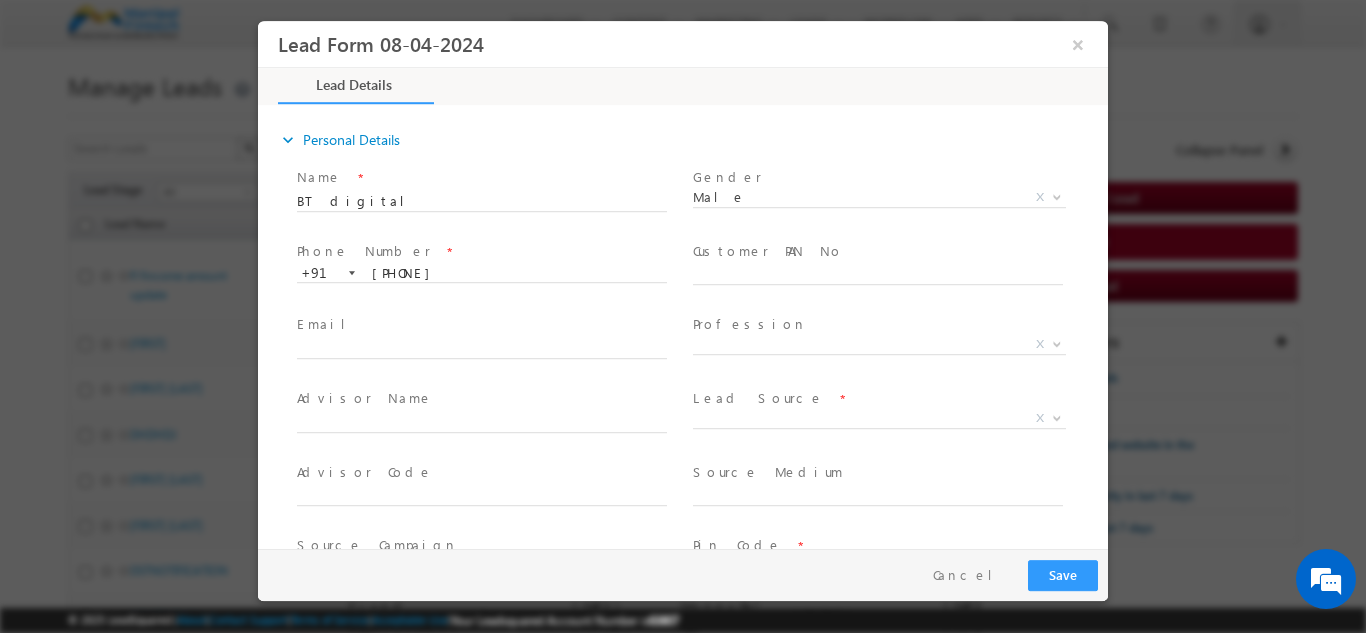 click on "Lead Source" at bounding box center (758, 397) 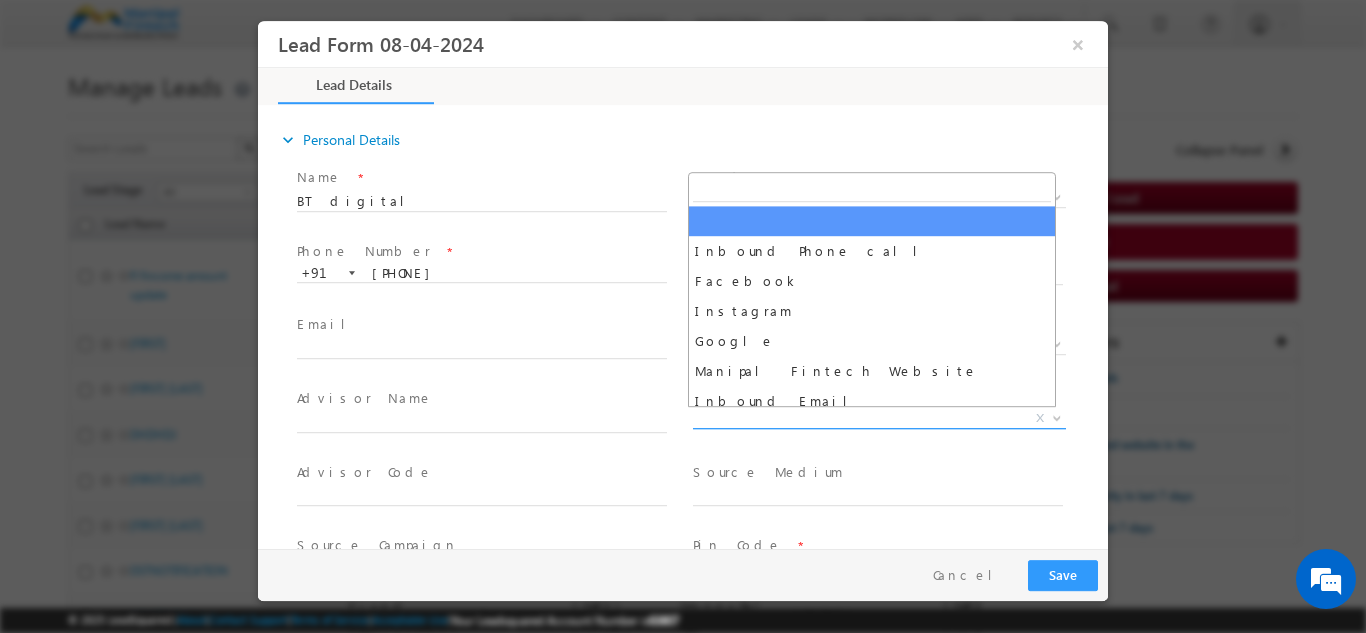click on "X" at bounding box center (879, 418) 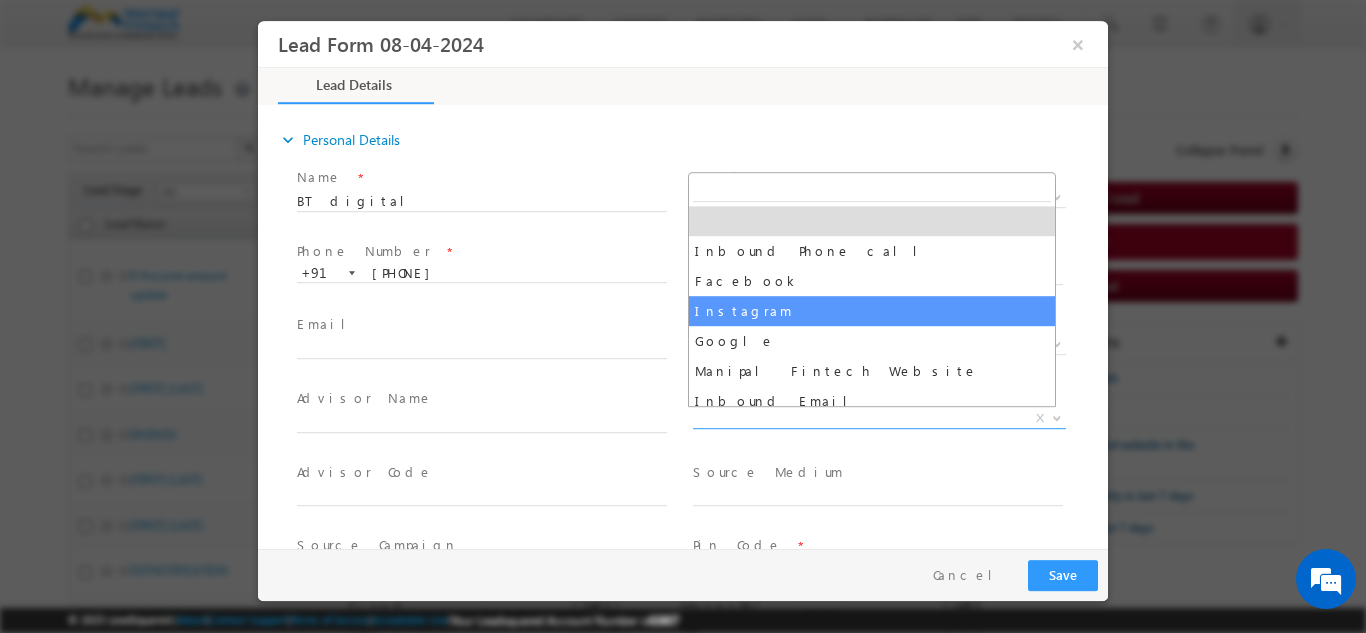 select on "Instagram" 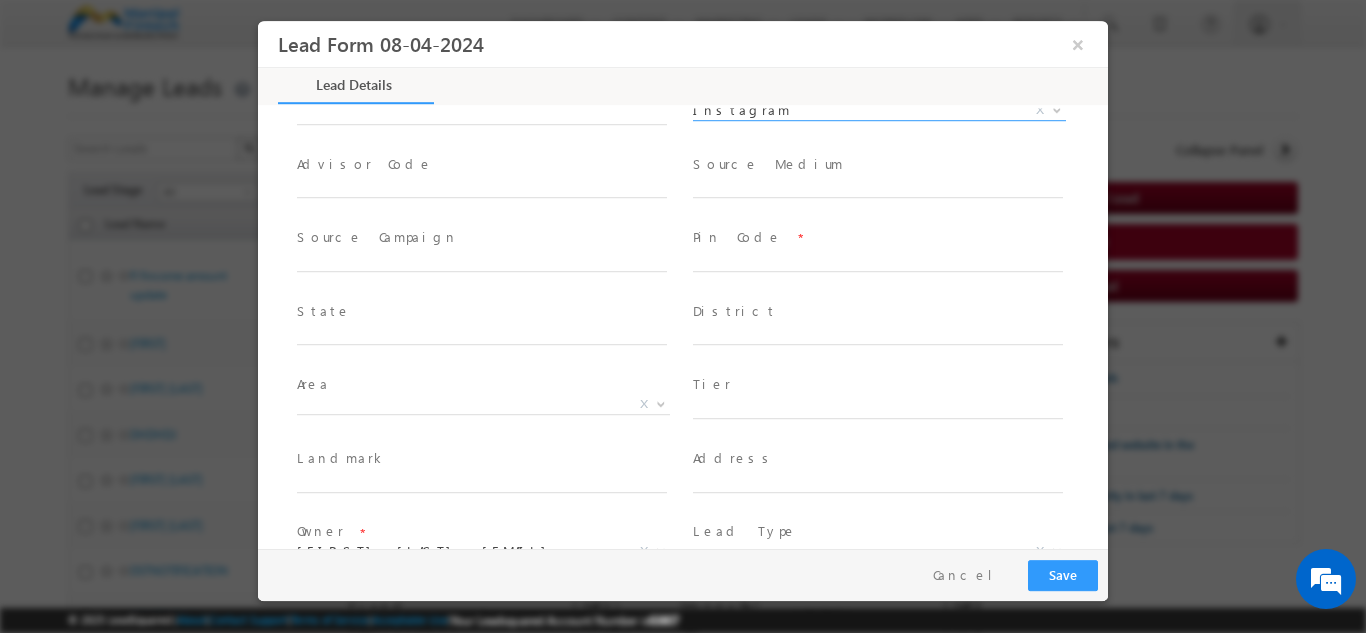 scroll, scrollTop: 324, scrollLeft: 0, axis: vertical 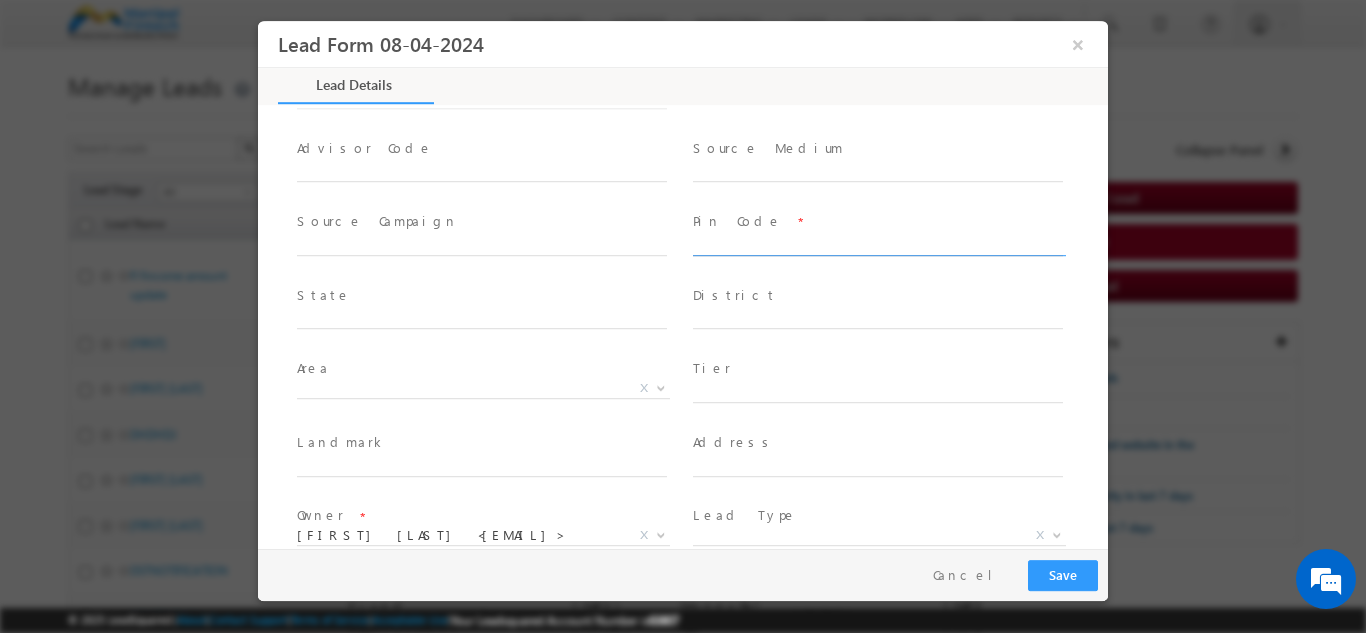 click at bounding box center [878, 245] 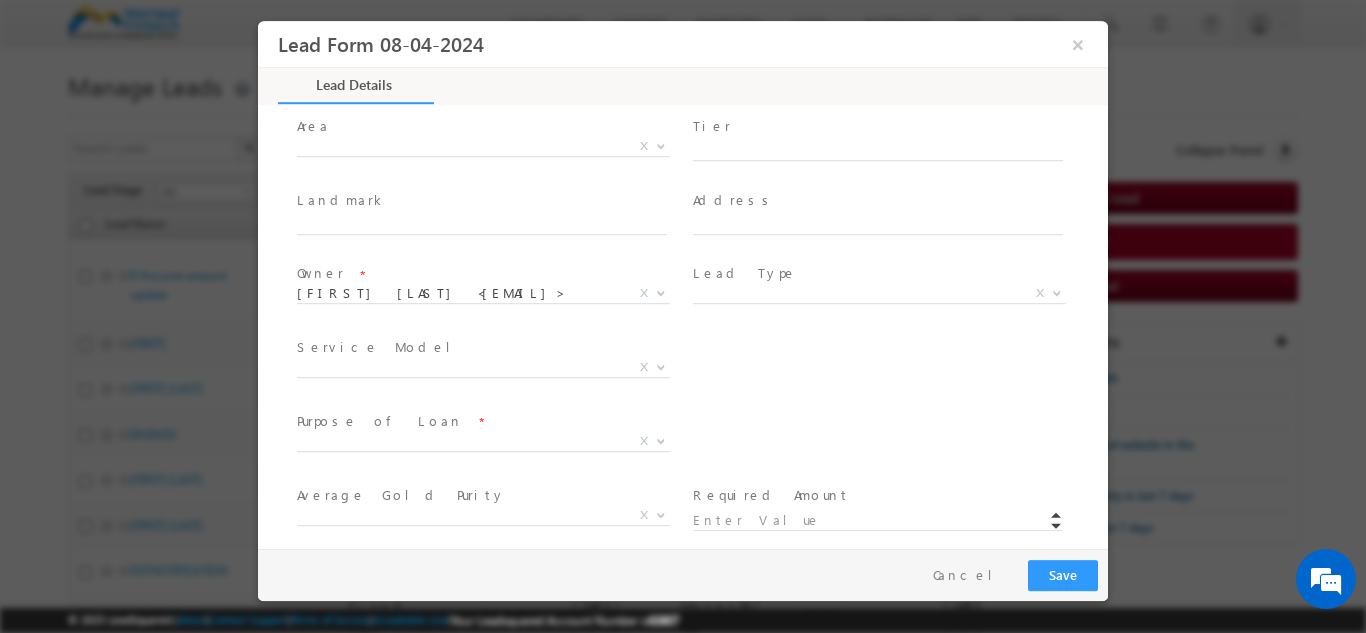 scroll, scrollTop: 567, scrollLeft: 0, axis: vertical 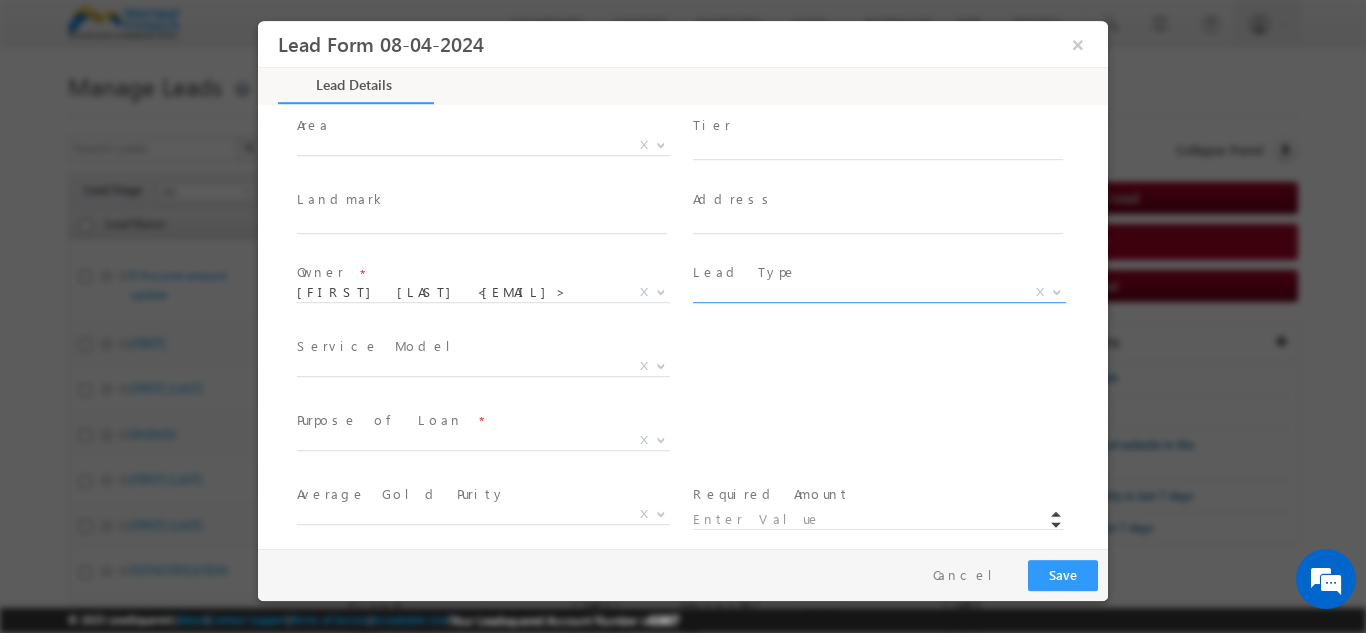 type on "122001" 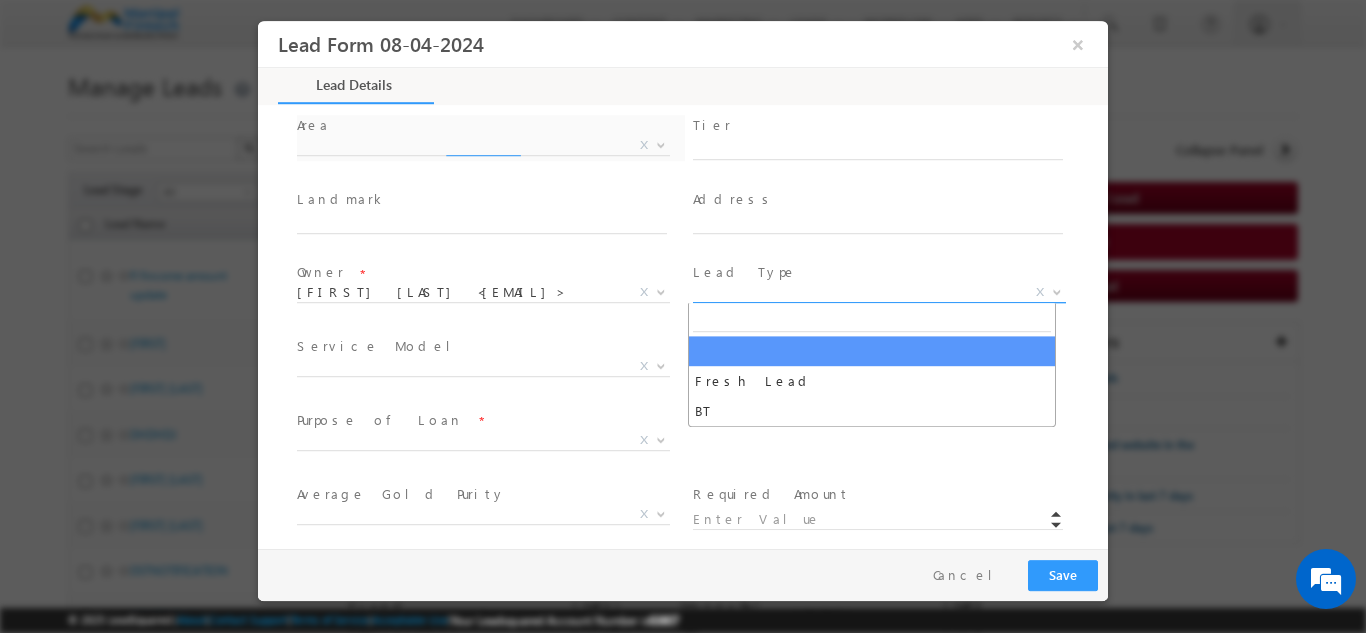 click on "X" at bounding box center [879, 292] 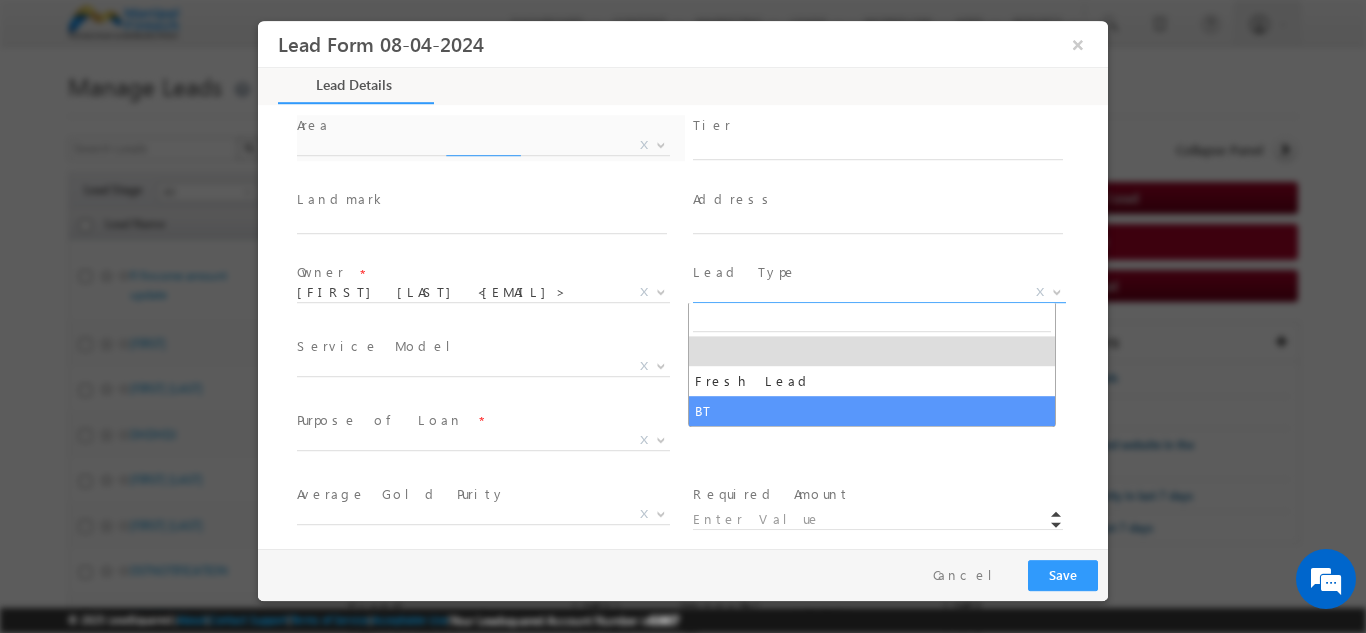 select on "BT" 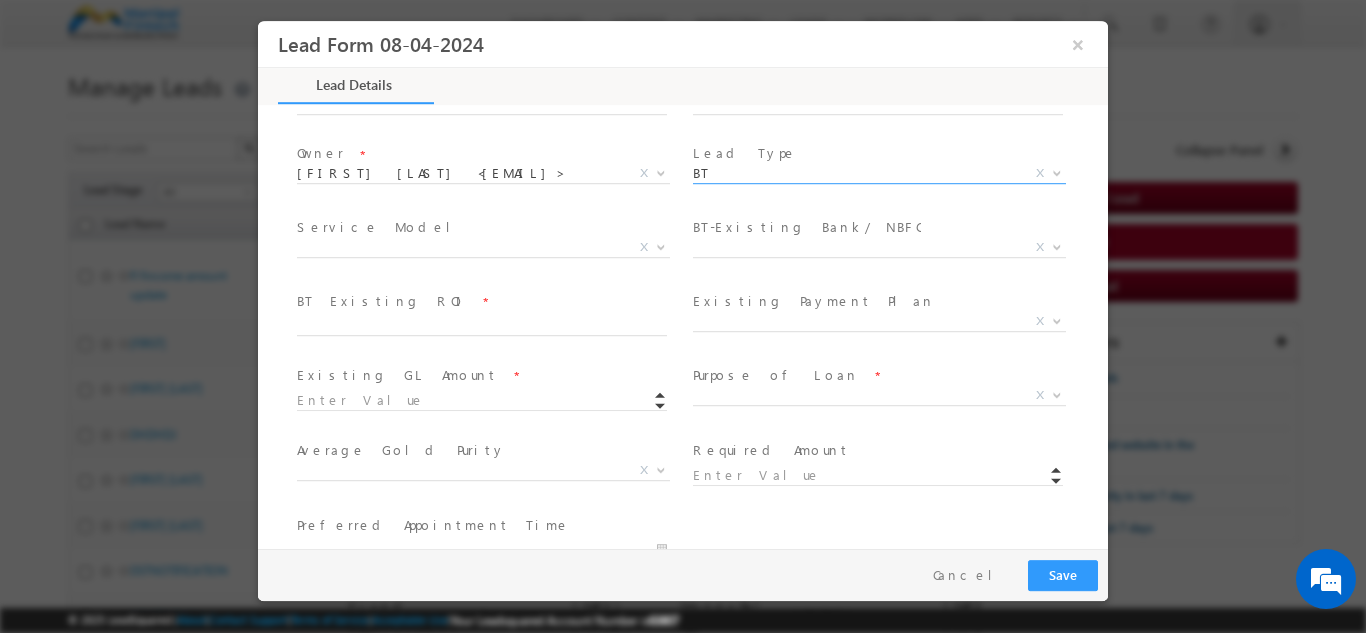 scroll, scrollTop: 687, scrollLeft: 0, axis: vertical 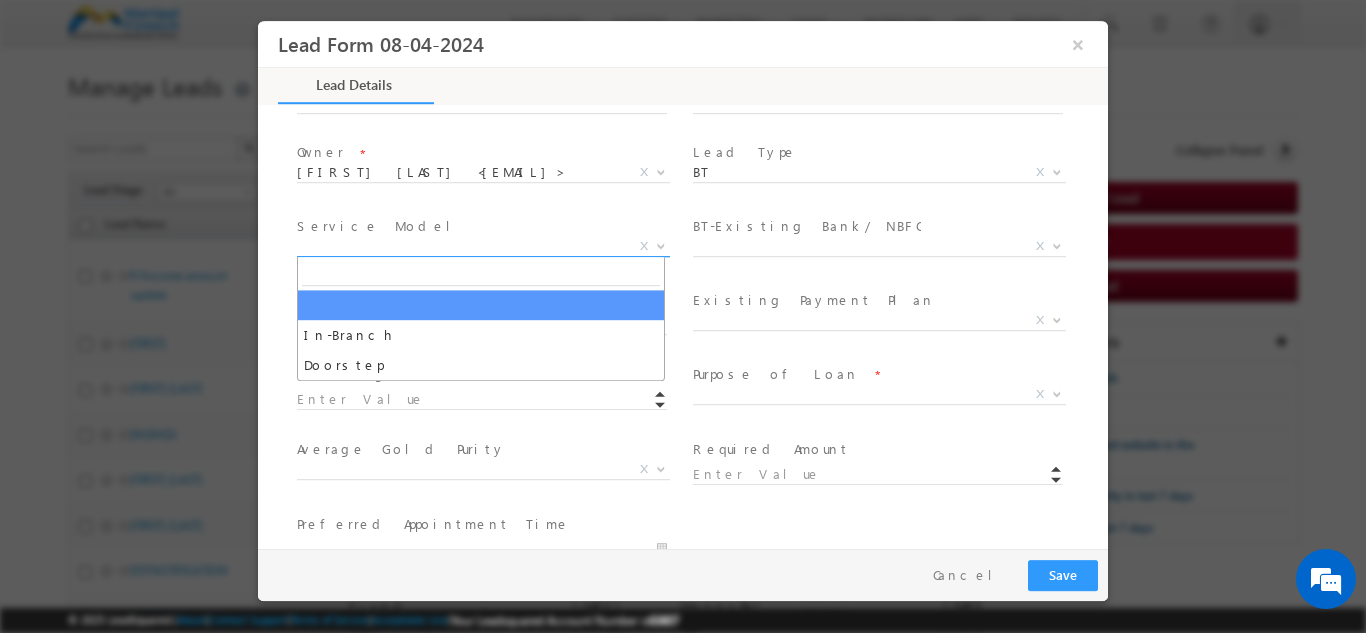 click on "X" at bounding box center (483, 246) 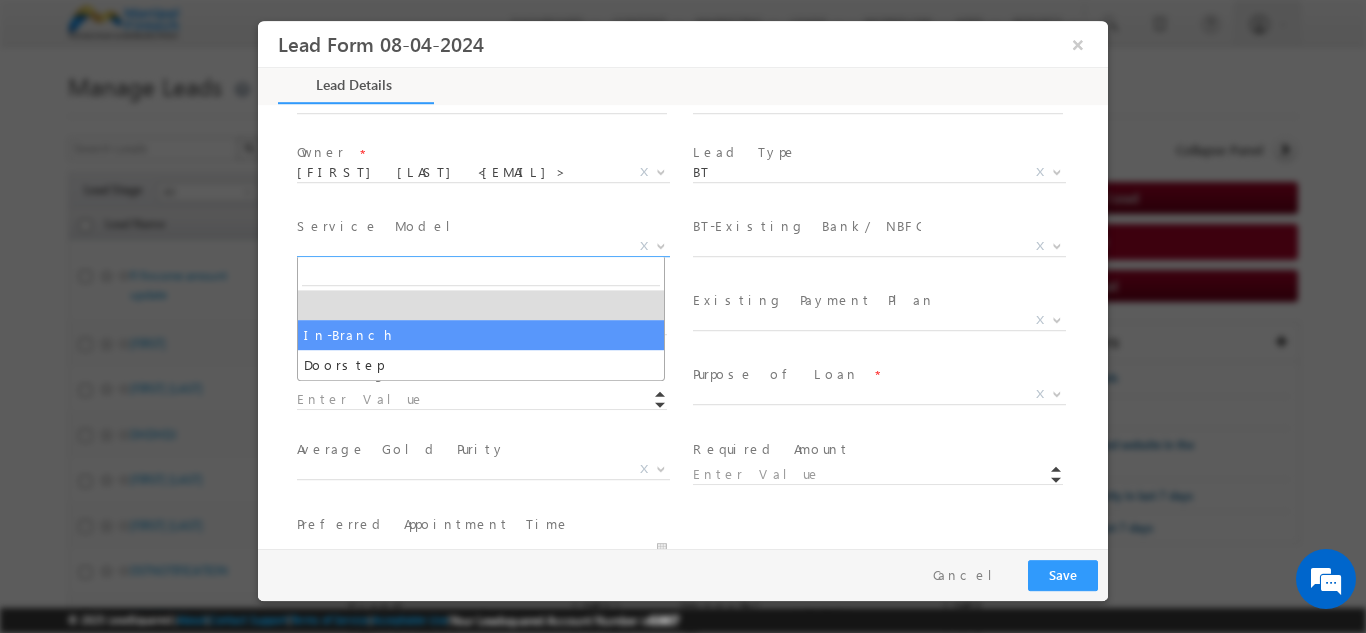 select on "In-Branch" 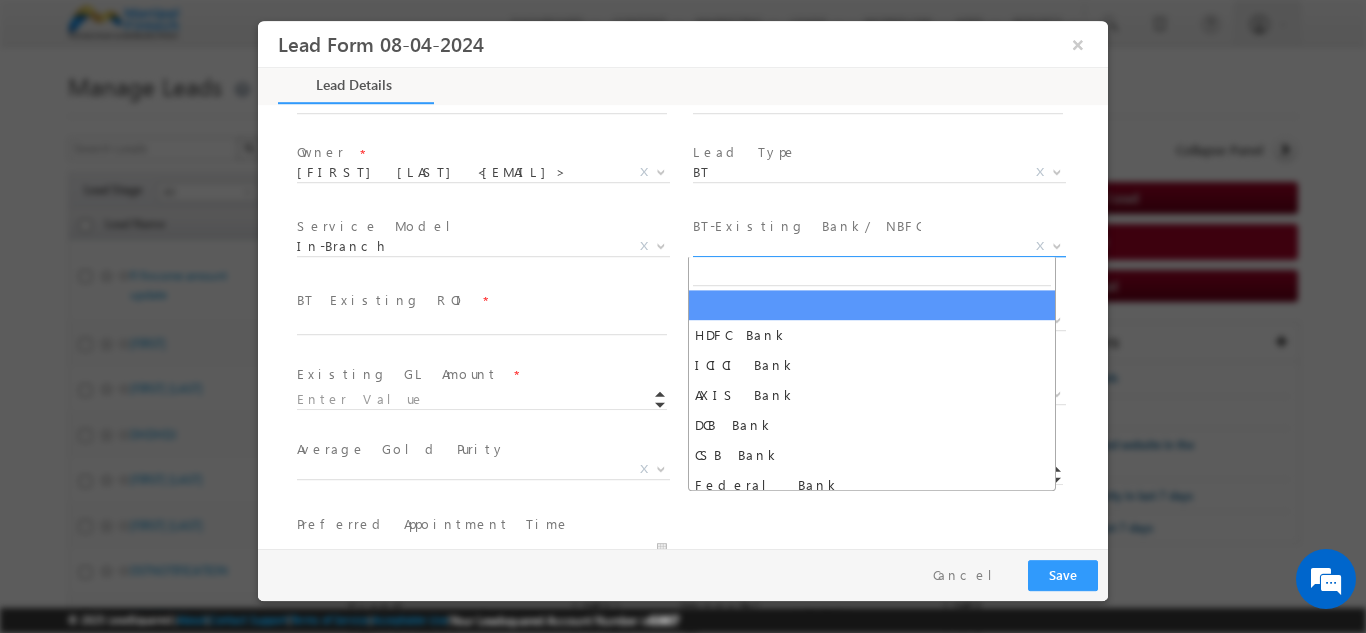 click on "X" at bounding box center [879, 246] 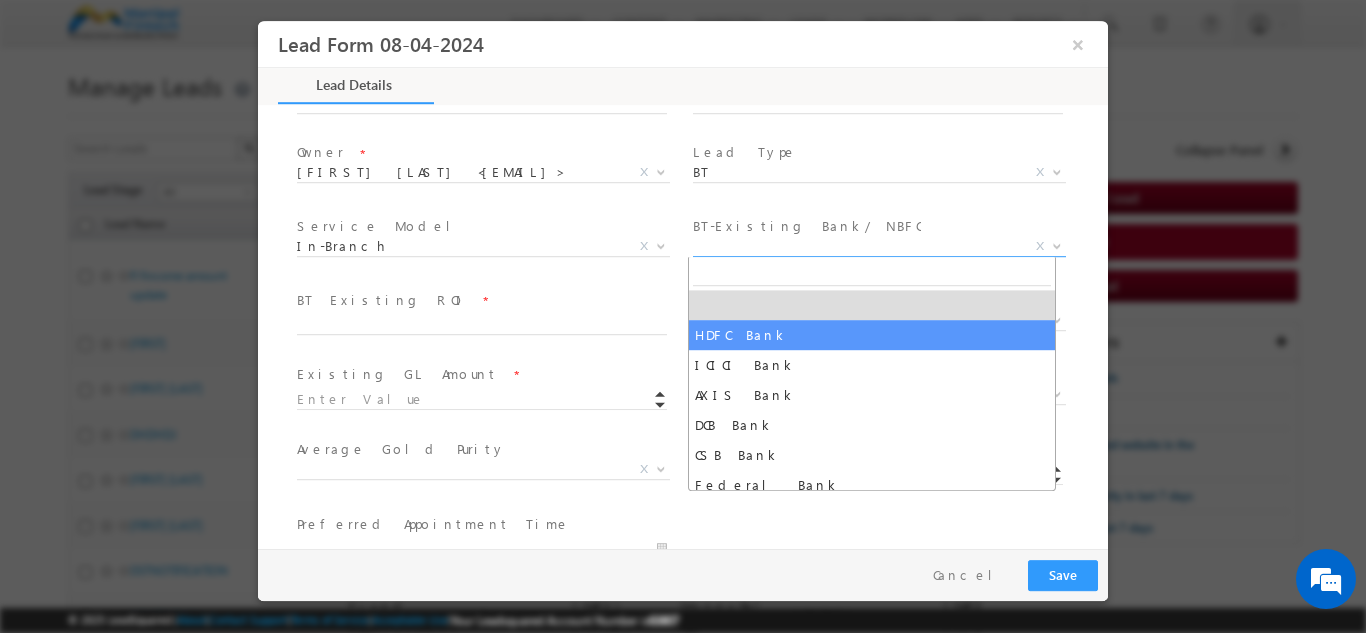 select on "HDFC Bank" 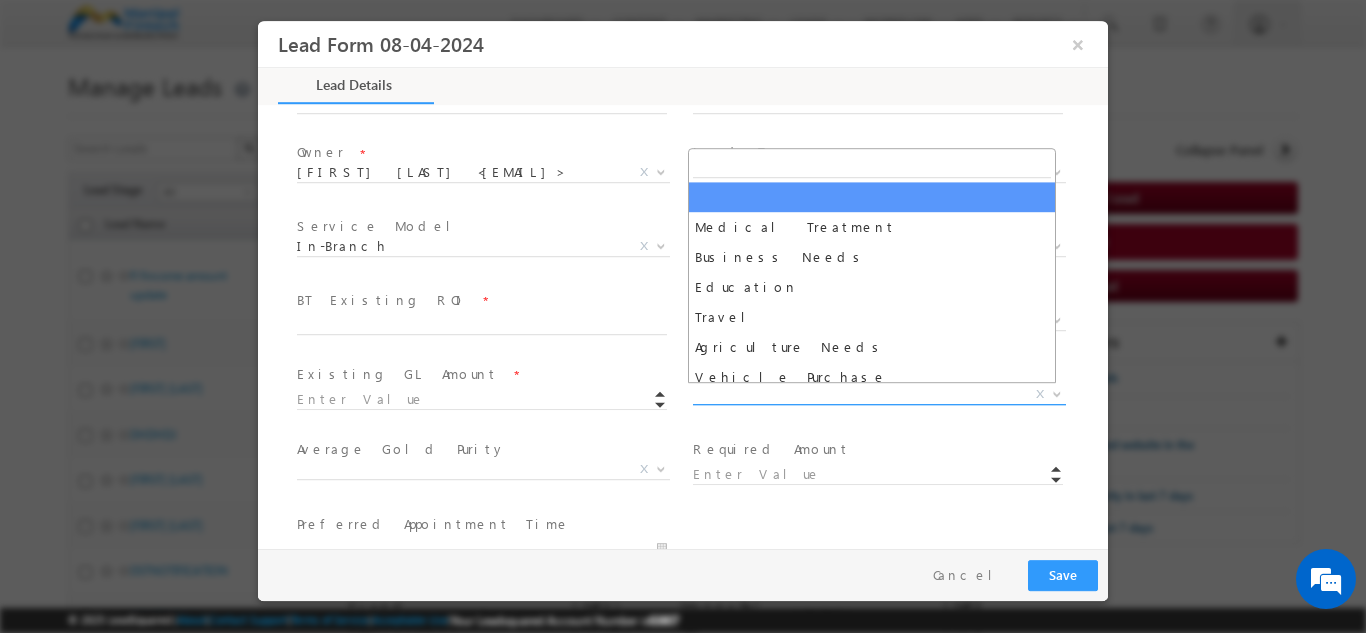 click on "X" at bounding box center [879, 394] 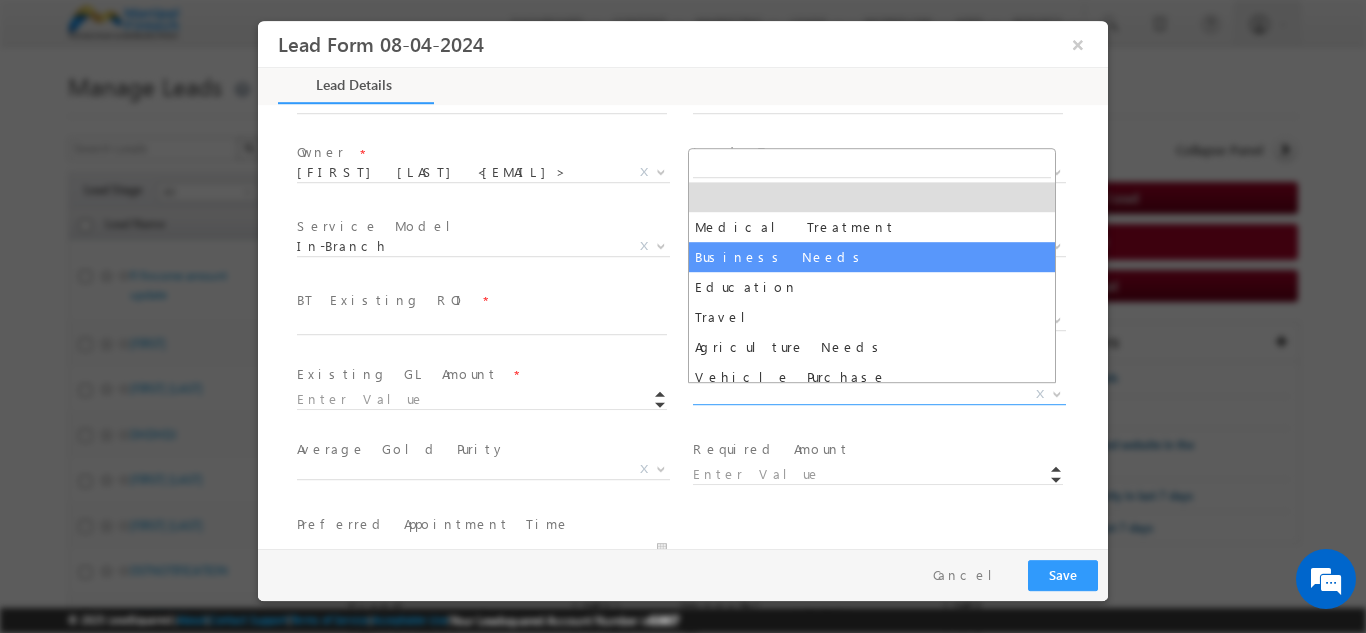 select on "Business Needs" 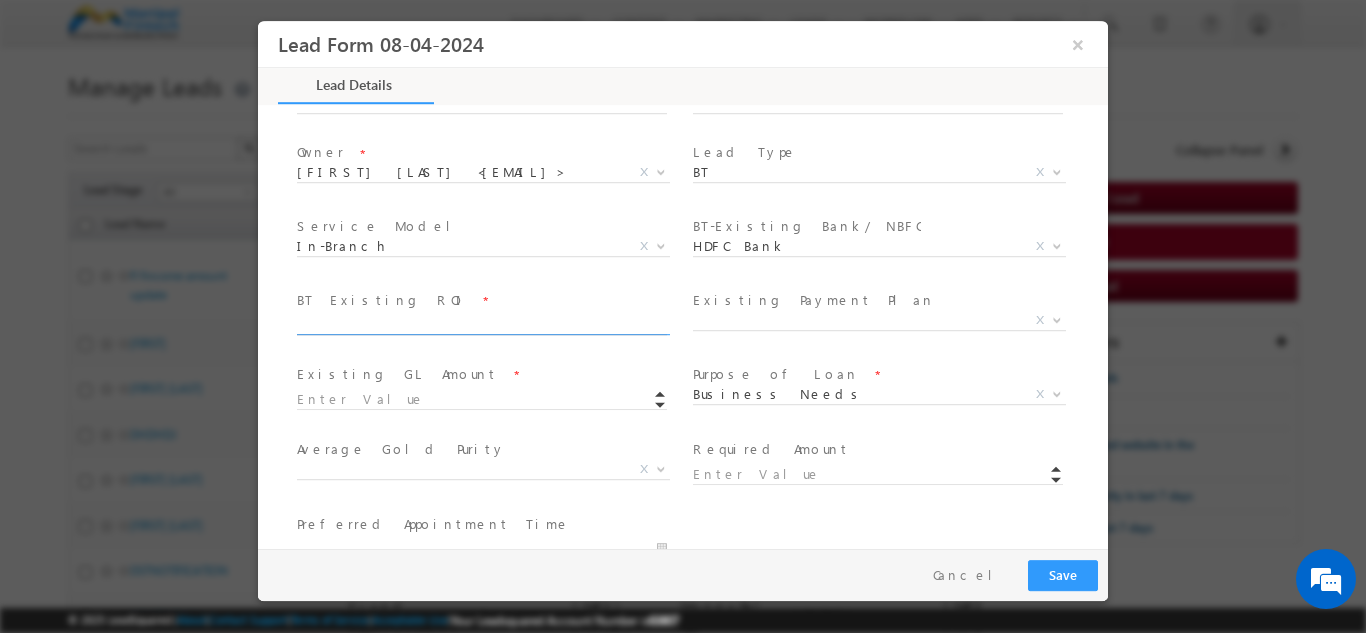 click at bounding box center [482, 324] 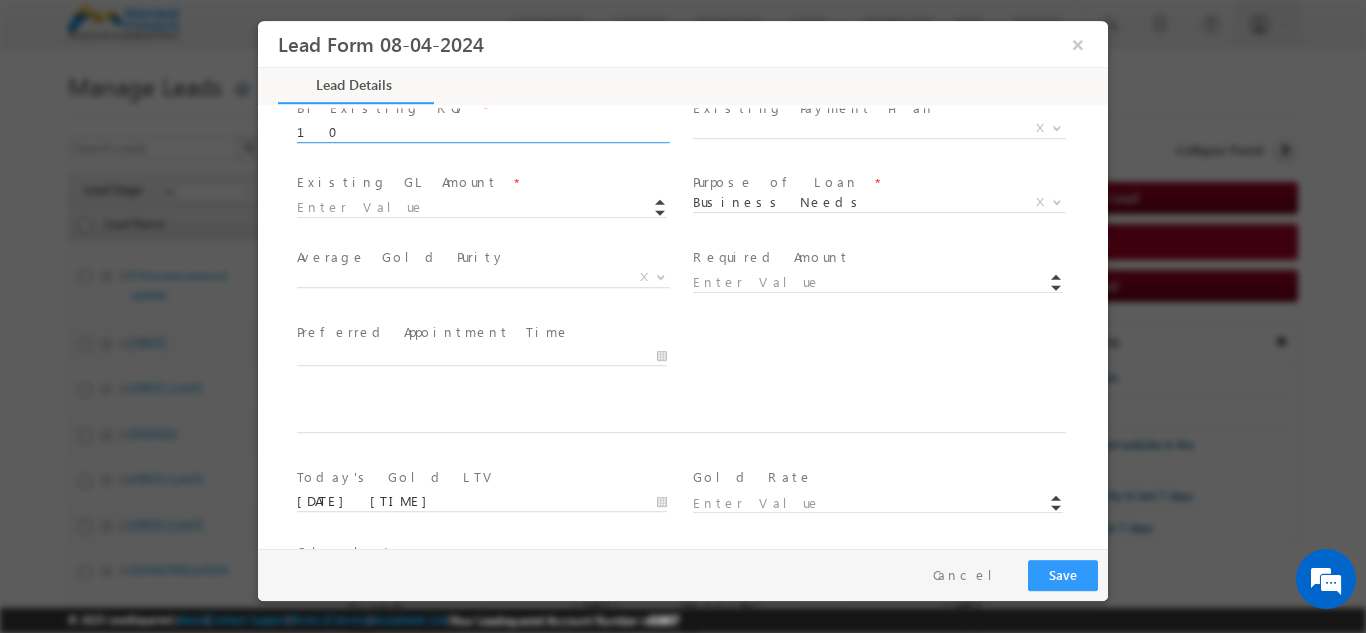 scroll, scrollTop: 871, scrollLeft: 0, axis: vertical 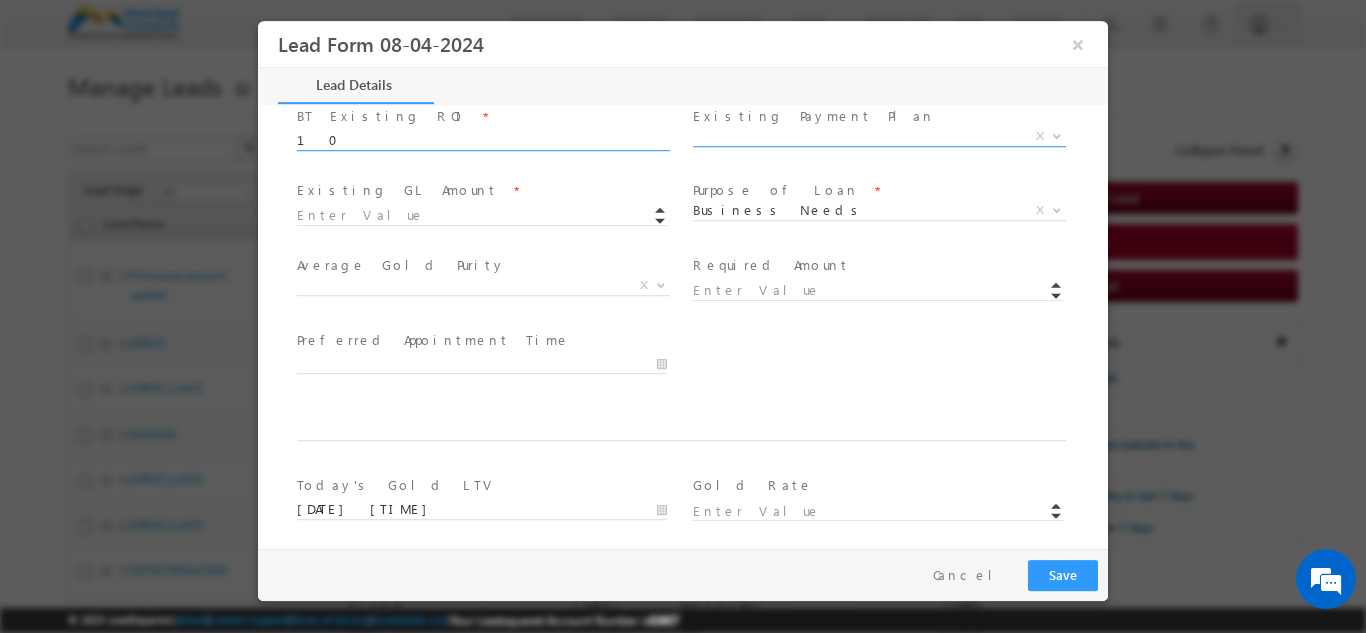 type on "10" 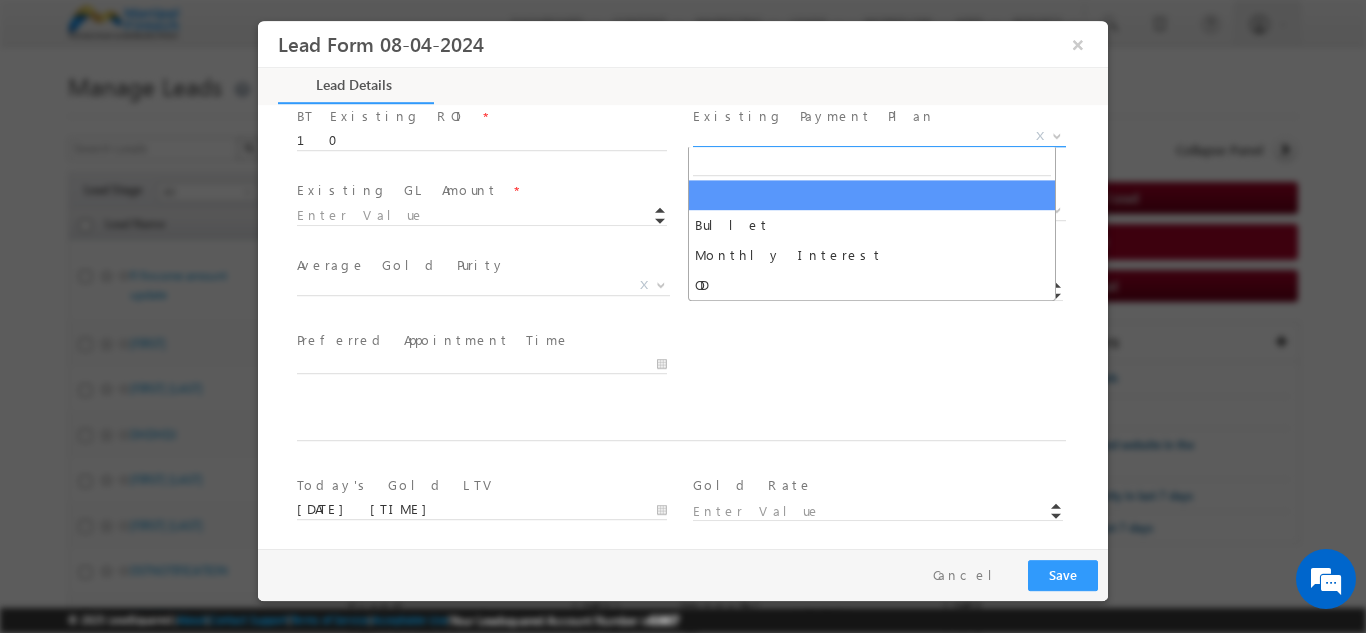 click on "X" at bounding box center [879, 136] 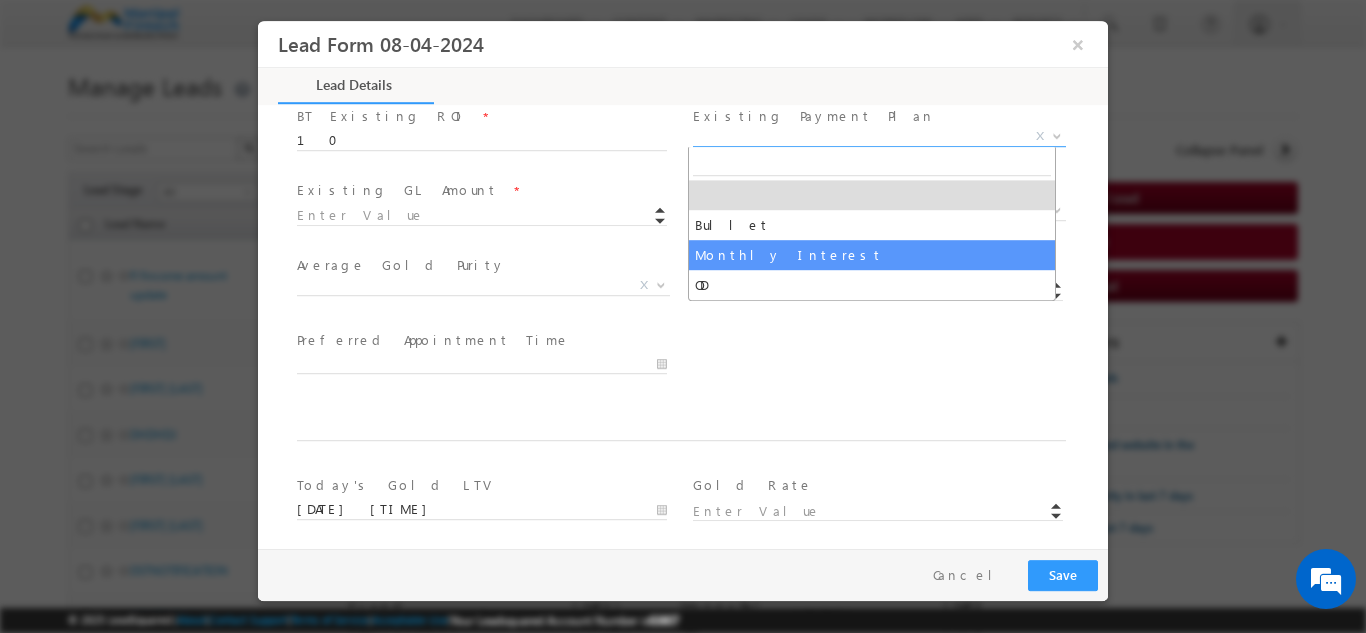 select on "Monthly Interest" 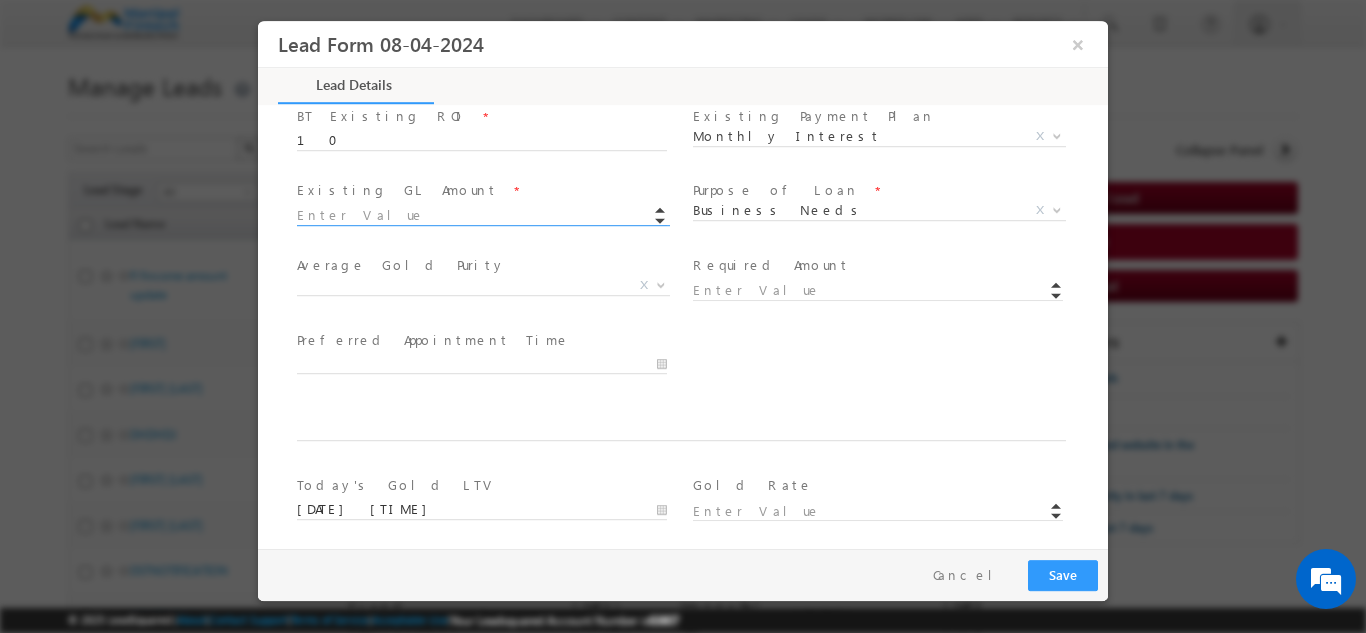 click at bounding box center [482, 215] 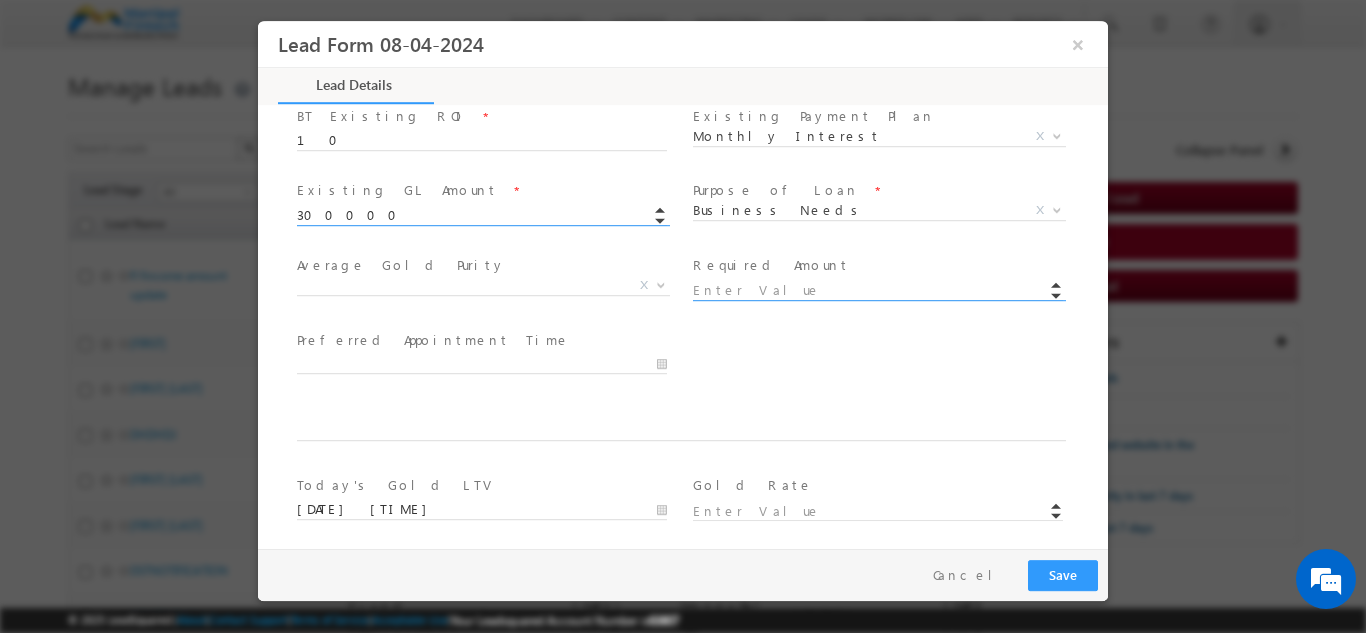 type on "300000.00" 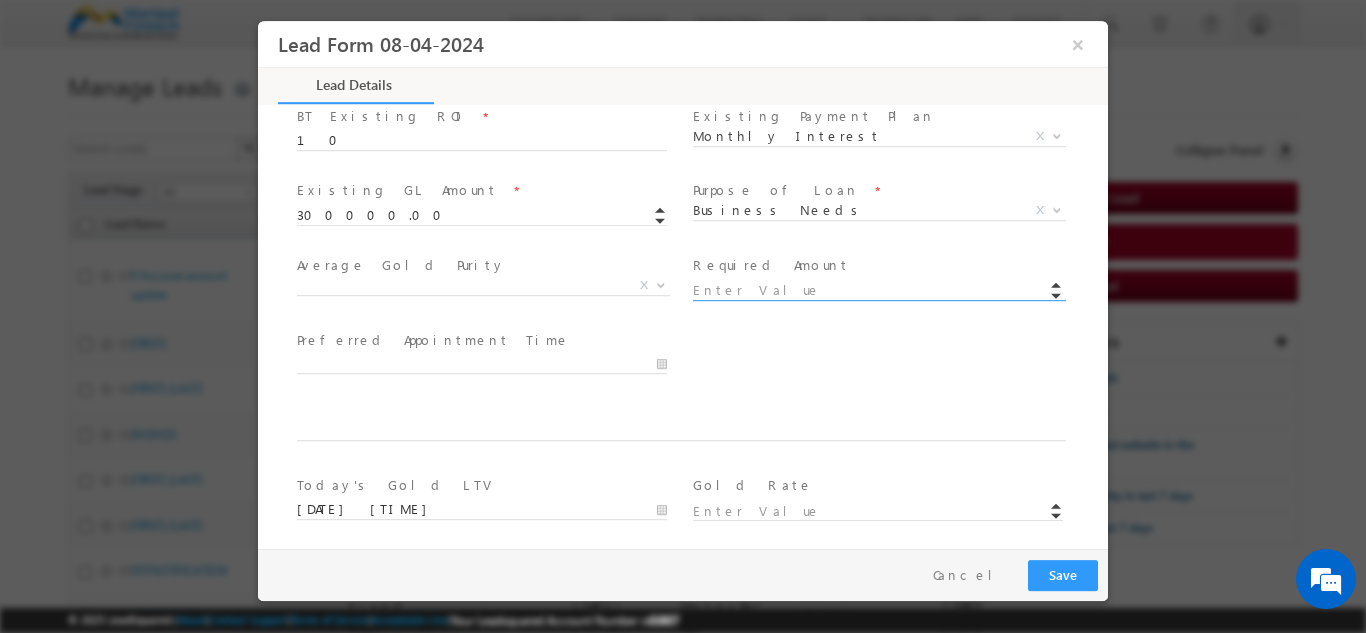click at bounding box center (878, 290) 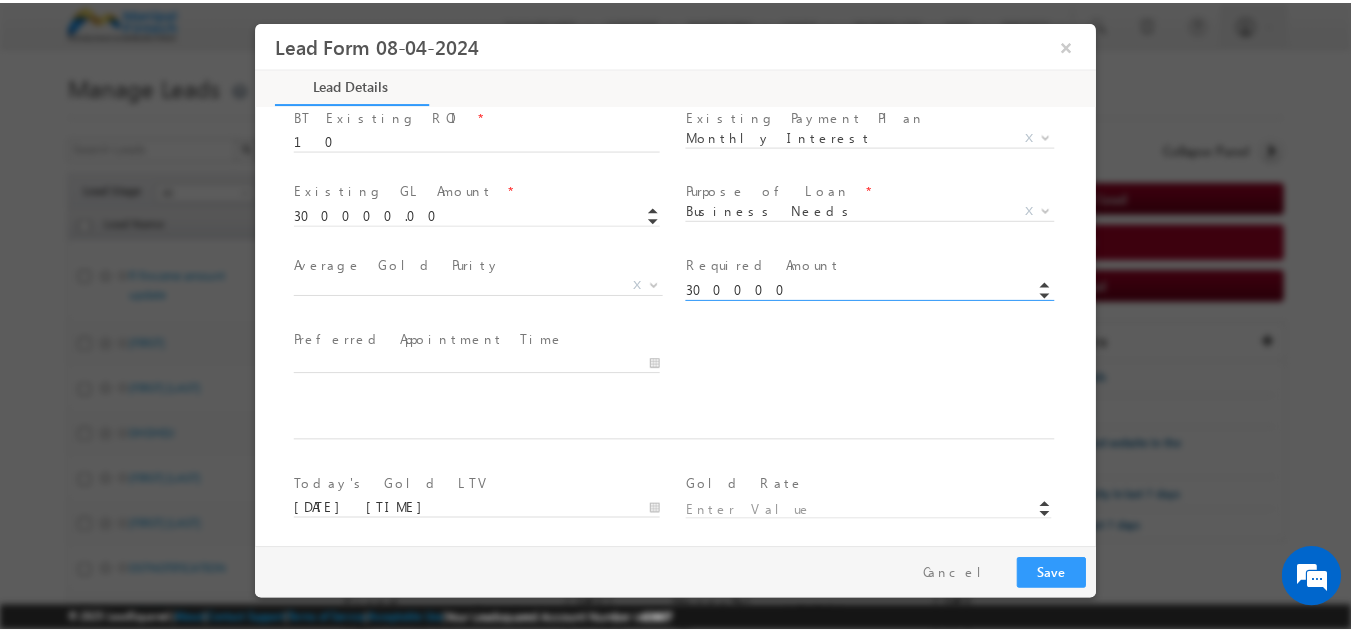 scroll, scrollTop: 1244, scrollLeft: 0, axis: vertical 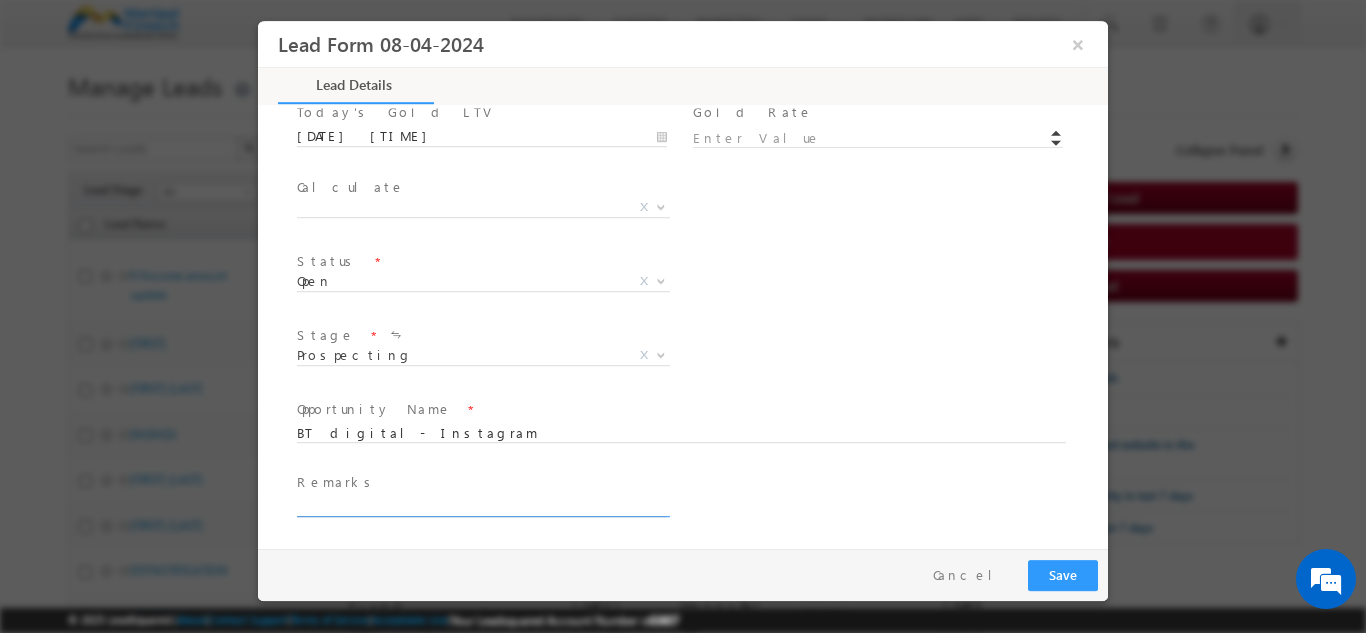 type on "300000.00" 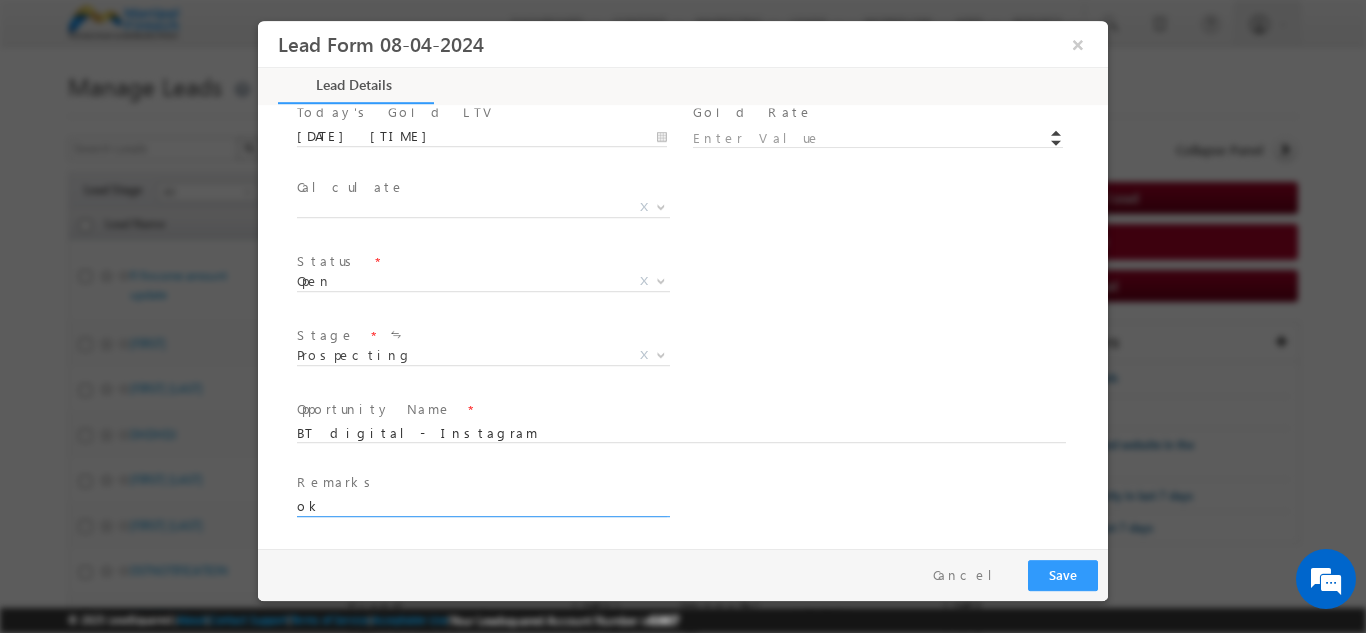 type on "ok" 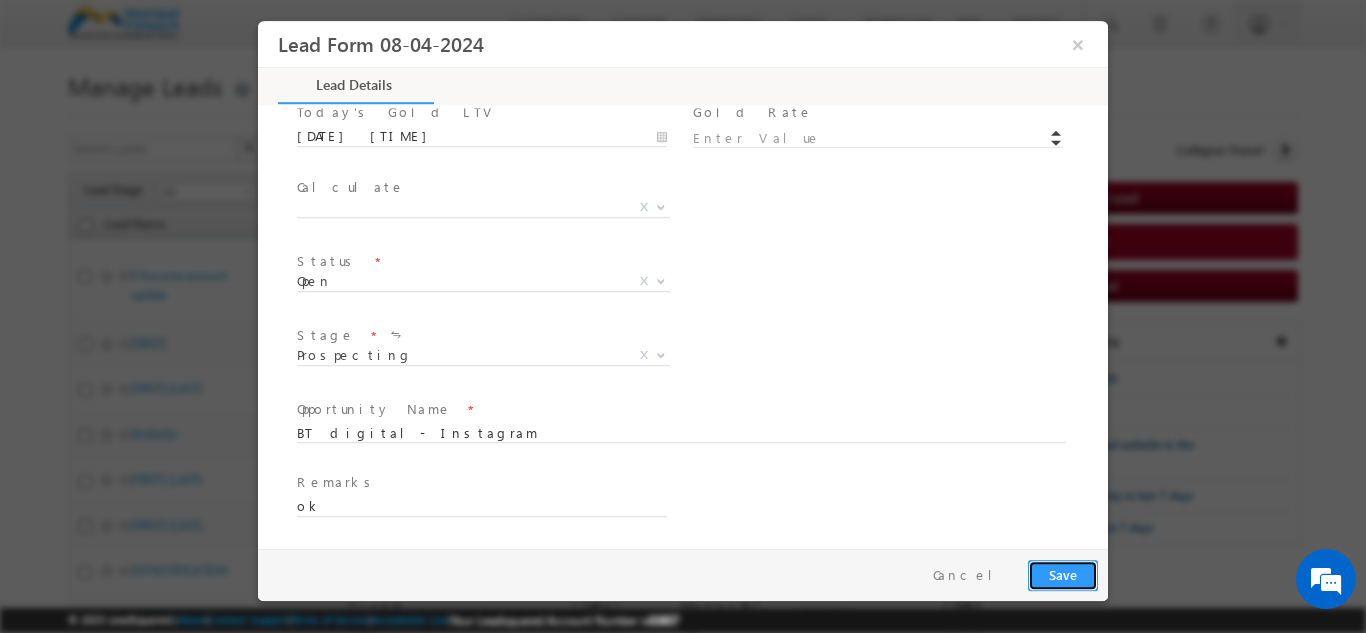 click on "Save" at bounding box center (1063, 574) 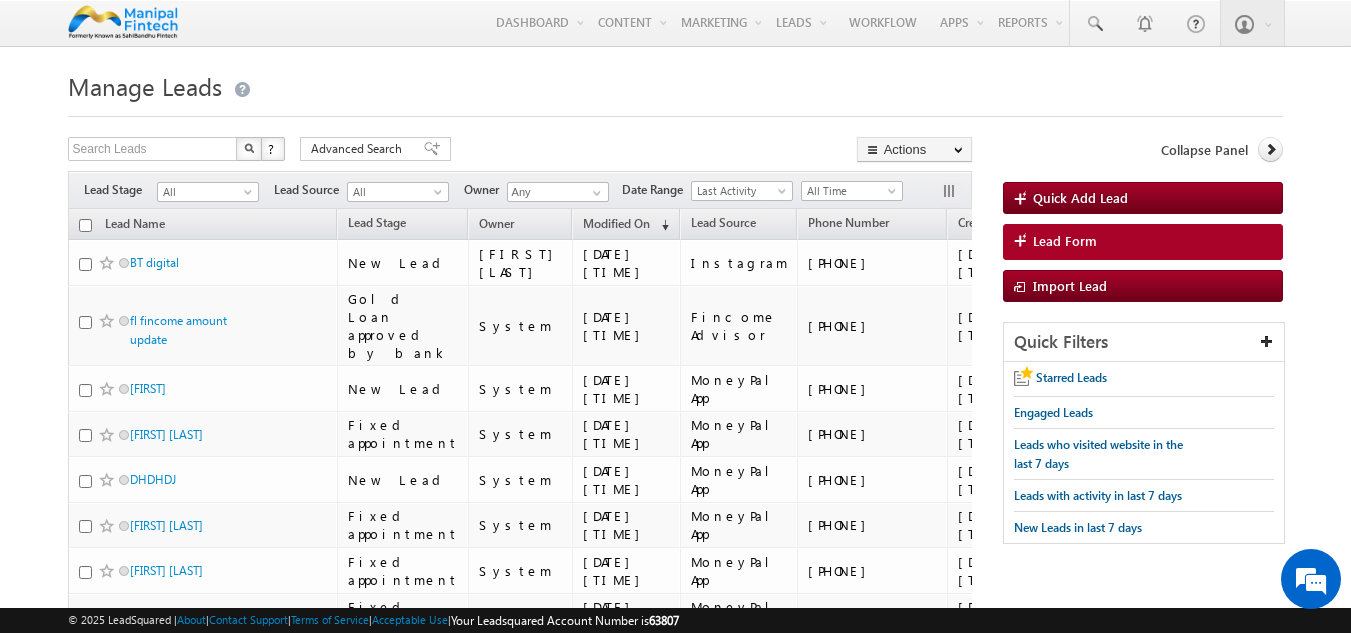 click on "Menu
[FIRST] [LAST]
[EMAIL]" at bounding box center [675, 787] 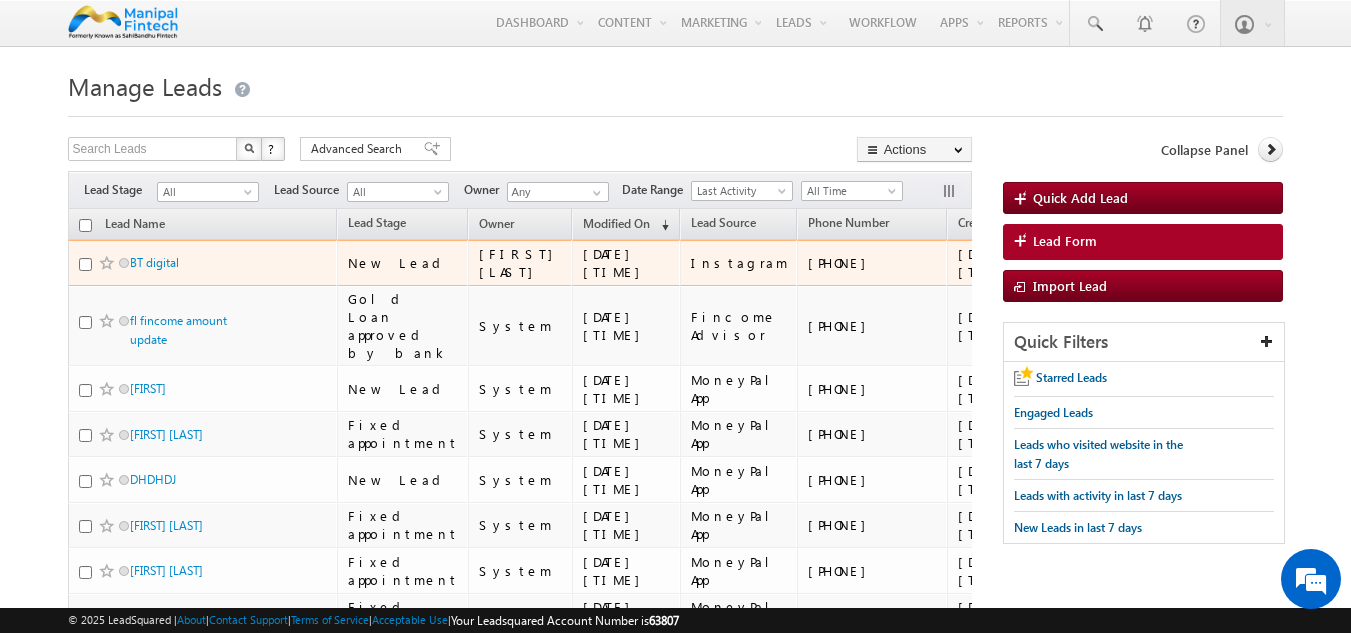 click on "[PHONE]" at bounding box center [873, 263] 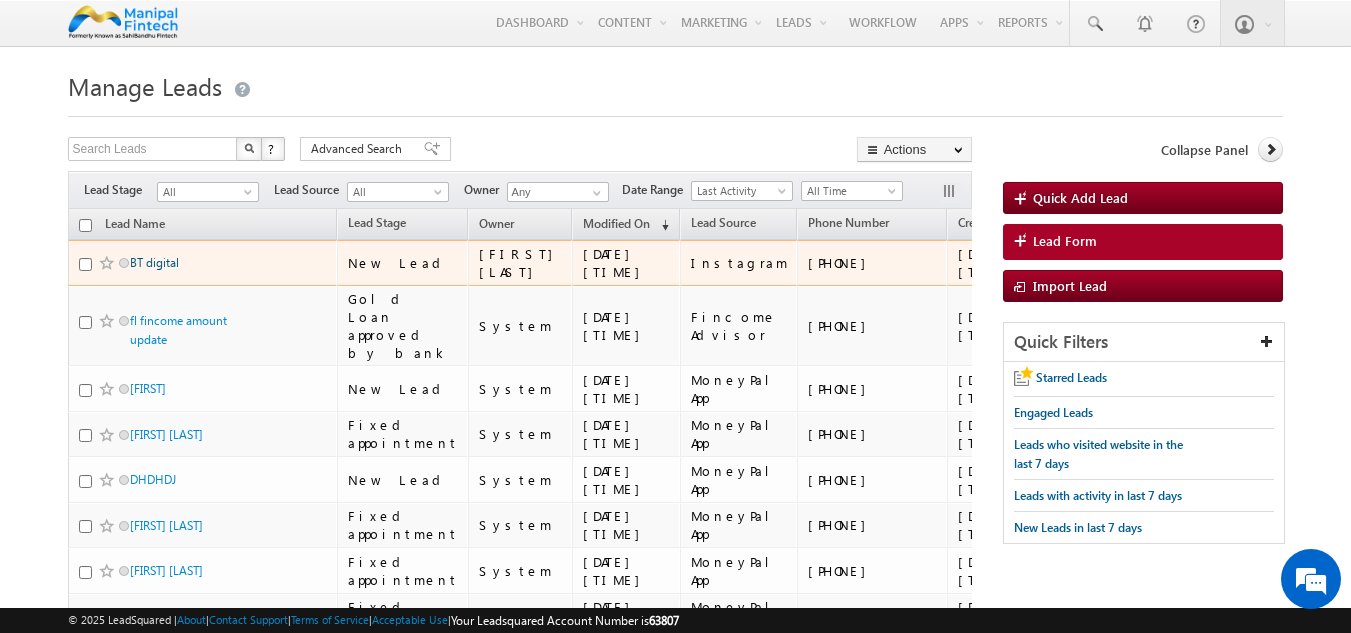 click on "BT digital" at bounding box center [154, 262] 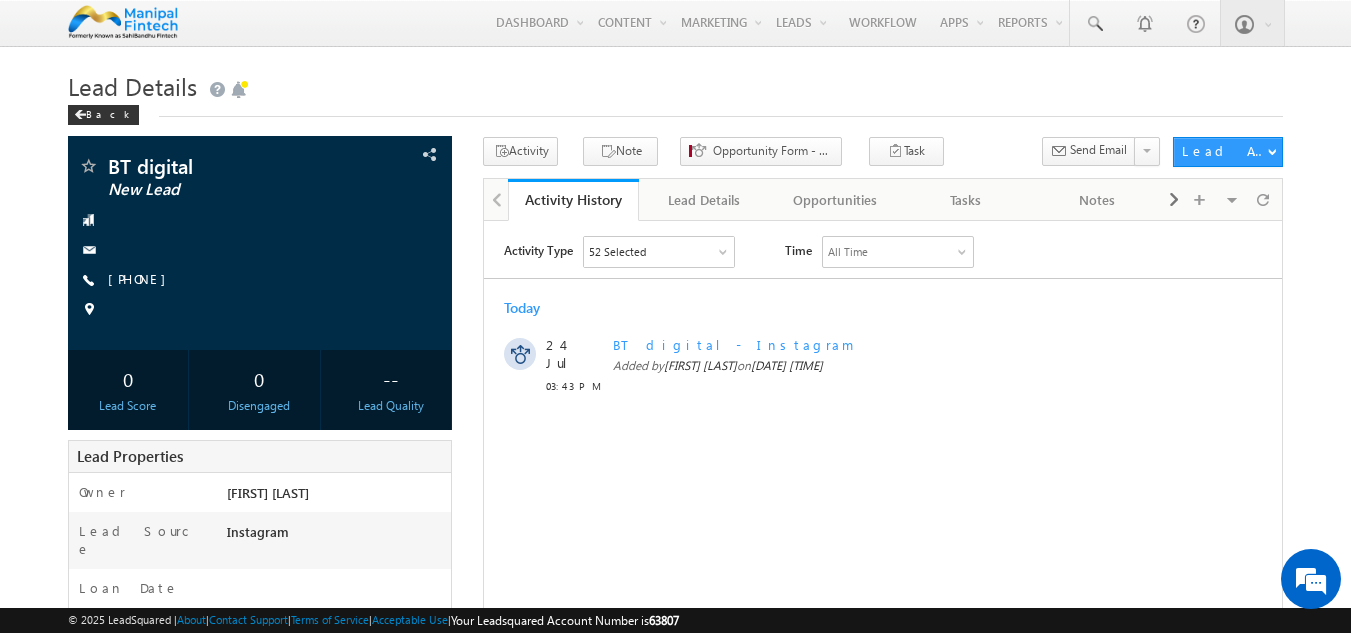 scroll, scrollTop: 0, scrollLeft: 0, axis: both 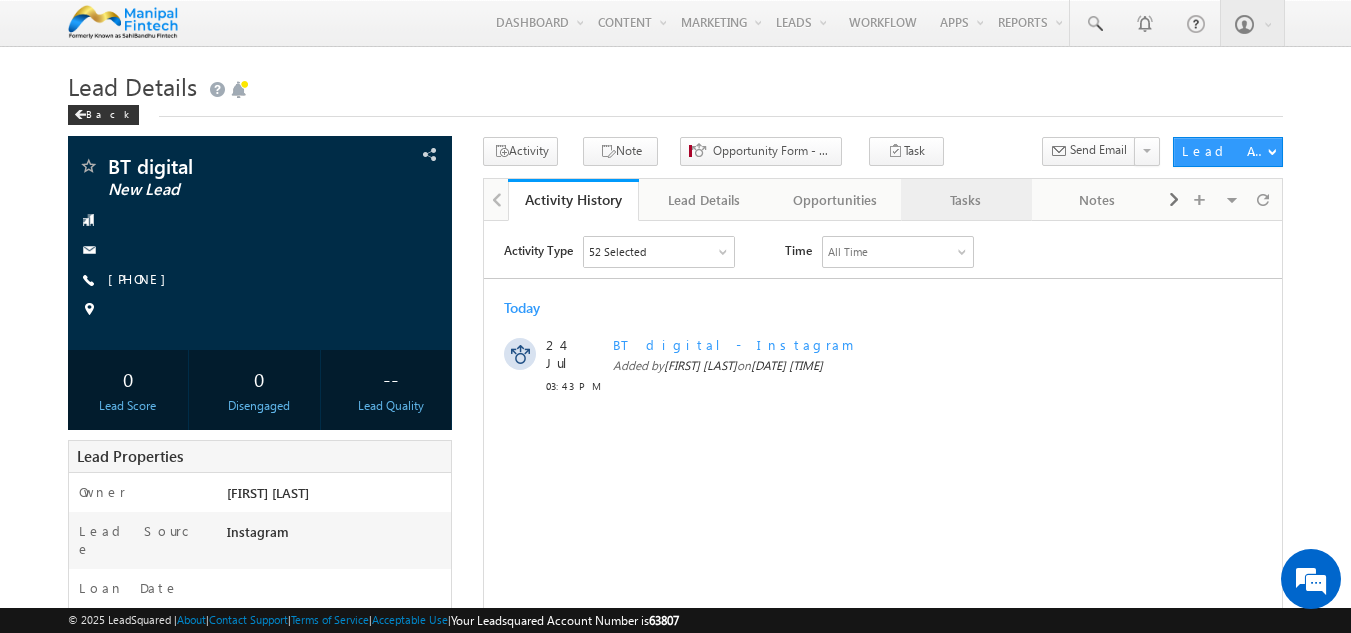 click on "Tasks" at bounding box center (965, 200) 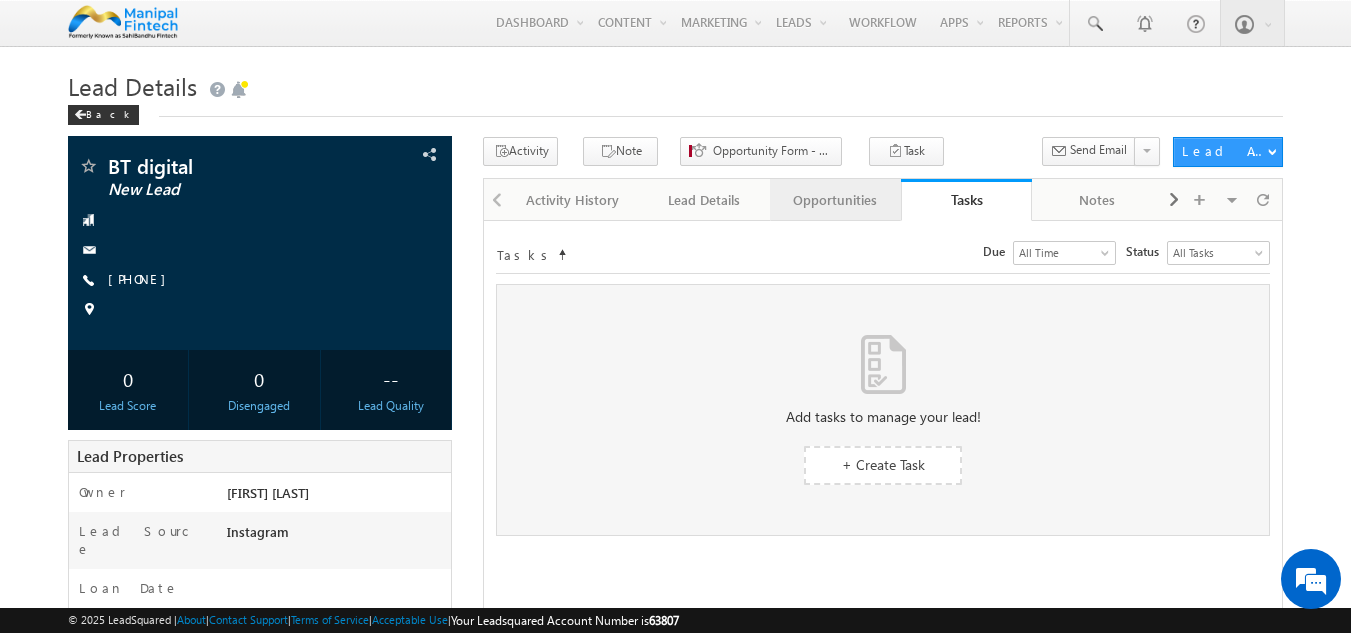 click on "Opportunities" at bounding box center (834, 200) 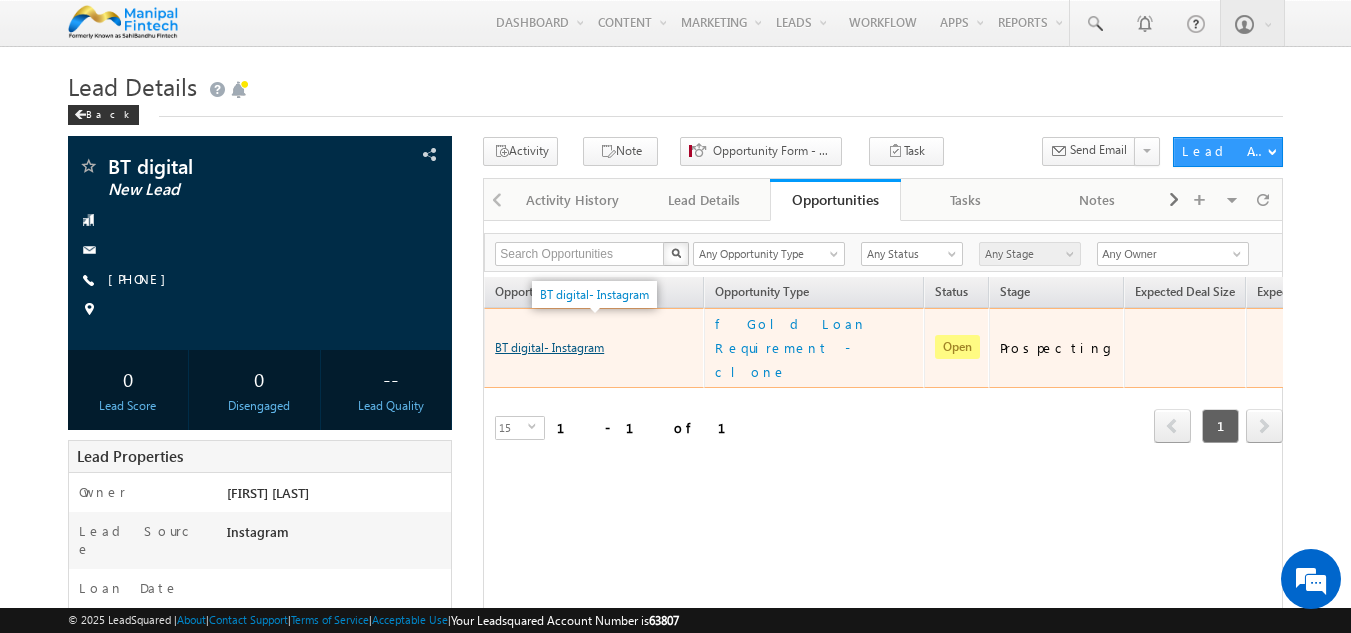 click on "BT digital- Instagram" at bounding box center (549, 347) 